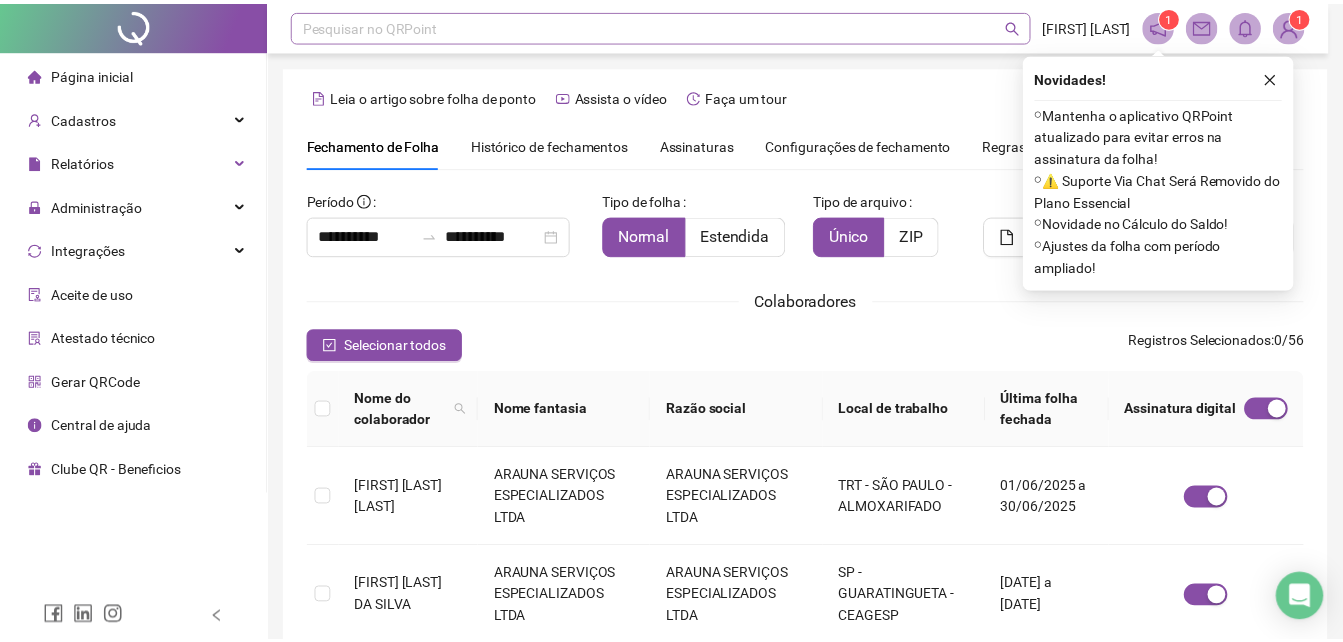 scroll, scrollTop: 89, scrollLeft: 0, axis: vertical 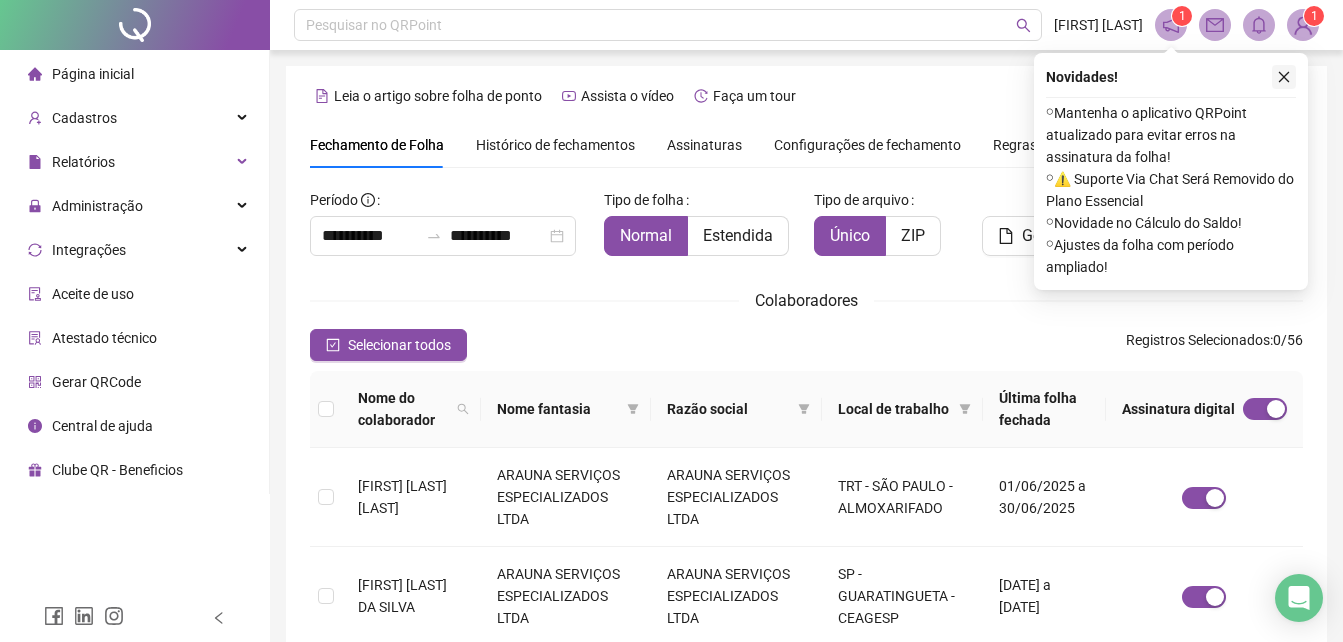 click 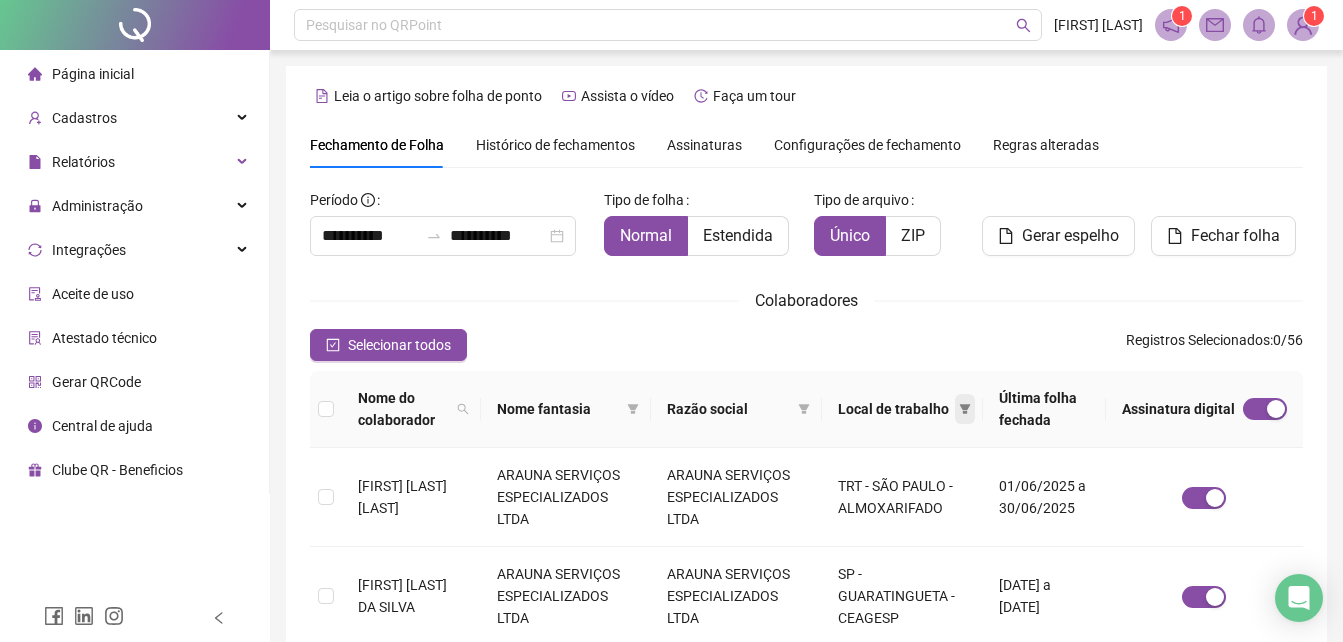 click at bounding box center (965, 409) 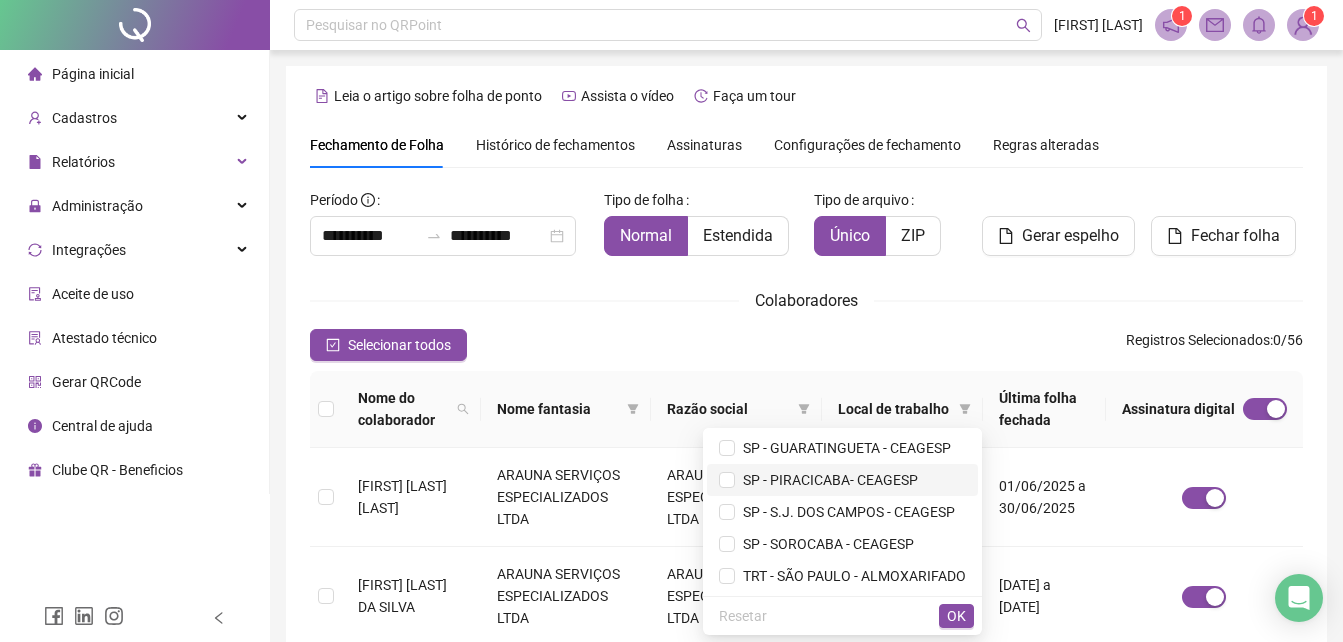 click on "SP - PIRACICABA- CEAGESP" at bounding box center [842, 480] 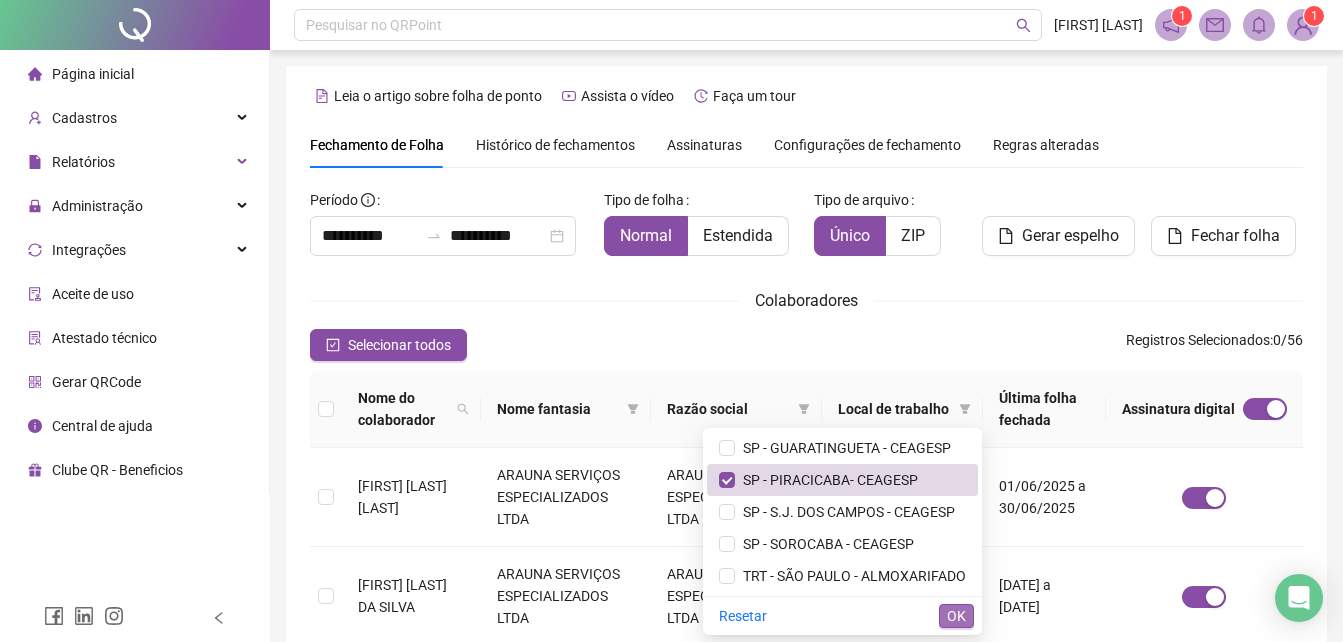 click on "OK" at bounding box center [956, 616] 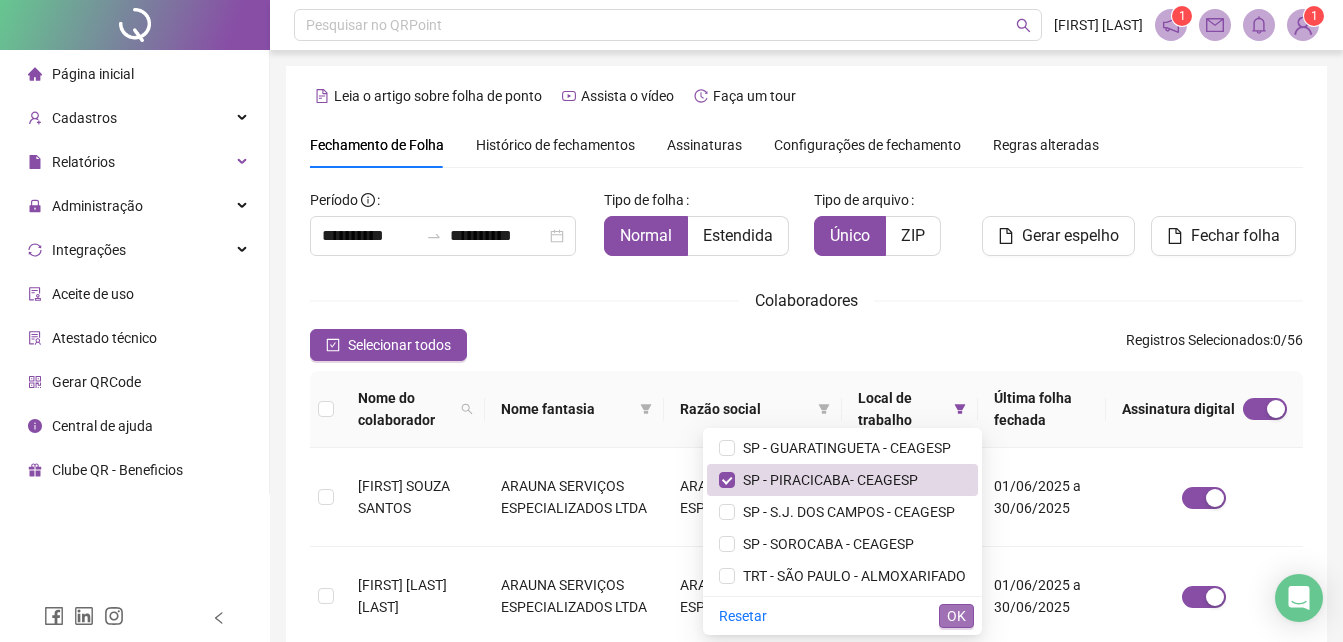 scroll, scrollTop: 89, scrollLeft: 0, axis: vertical 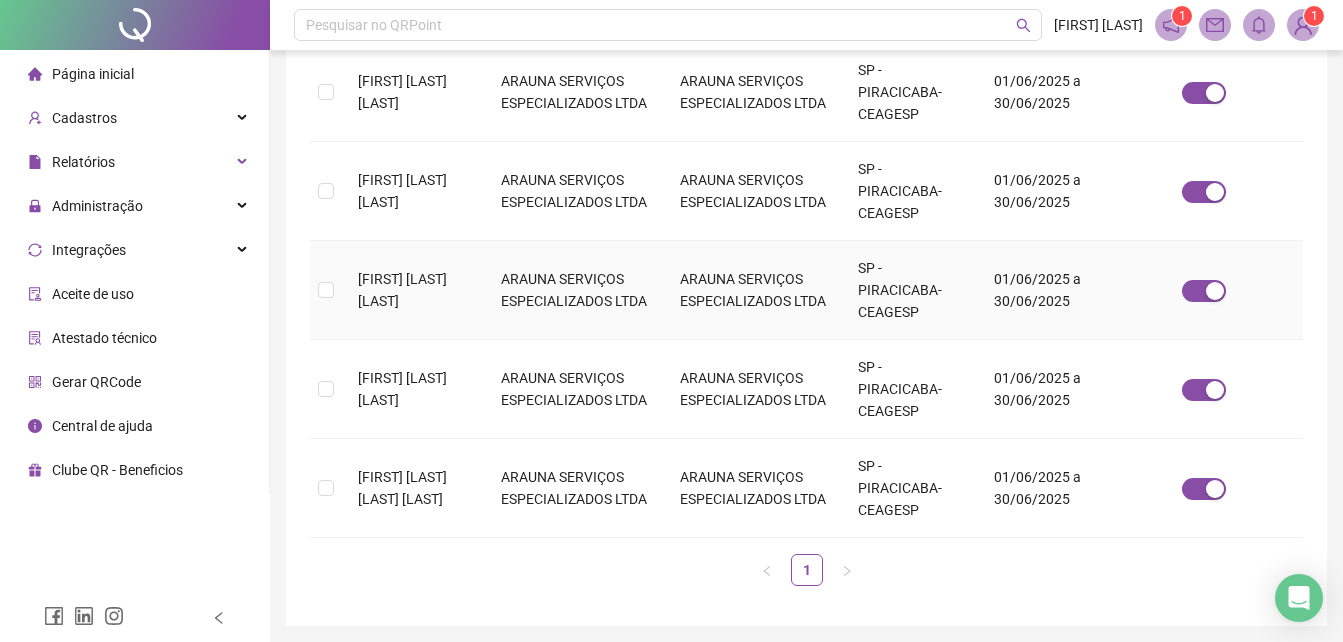 drag, startPoint x: 355, startPoint y: 270, endPoint x: 401, endPoint y: 305, distance: 57.801384 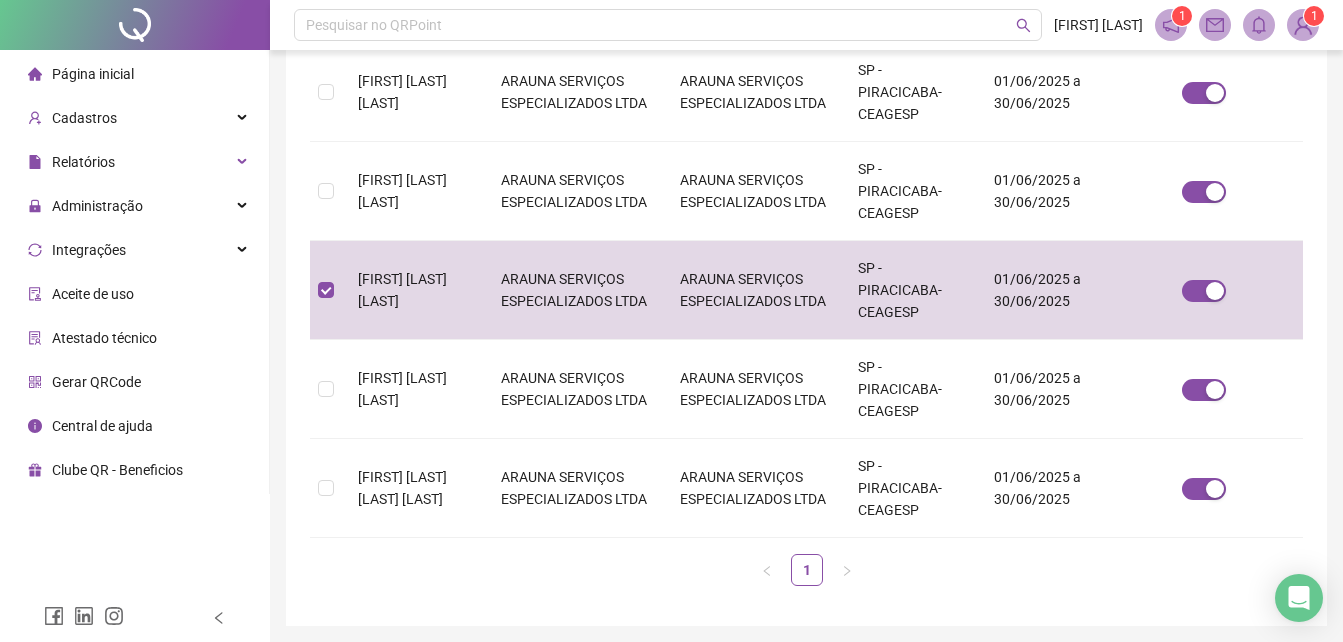 scroll, scrollTop: 89, scrollLeft: 0, axis: vertical 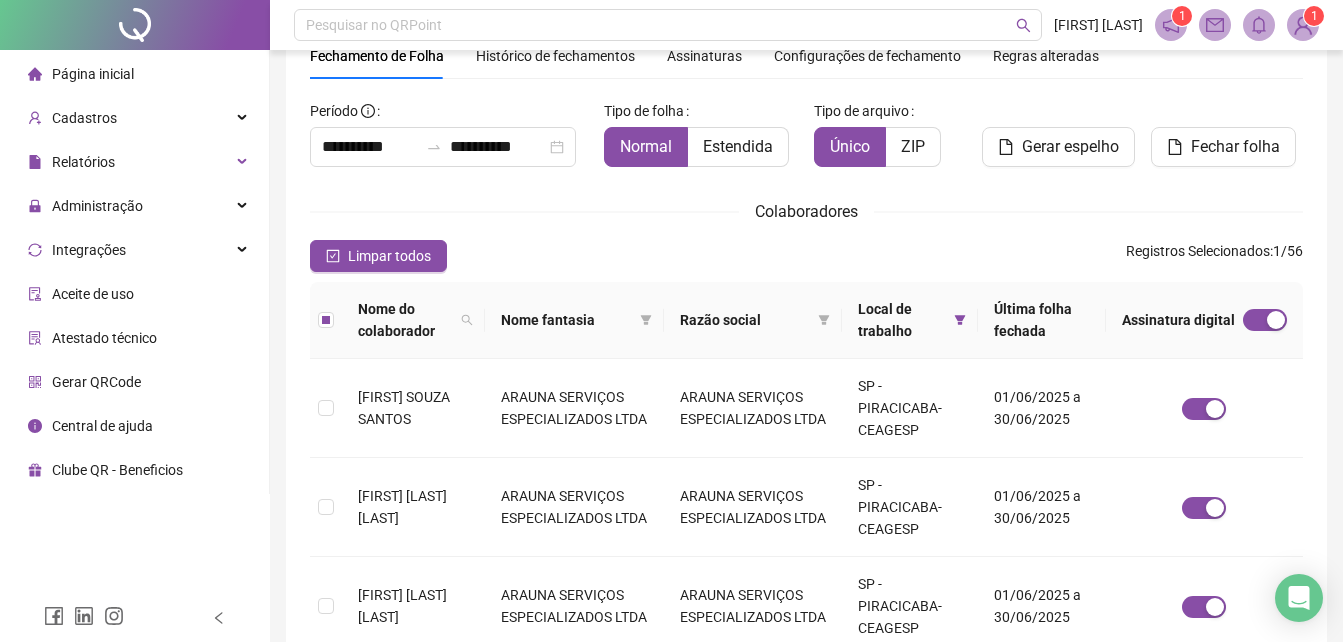 copy on "JANAINA BATISTA DE LIMA" 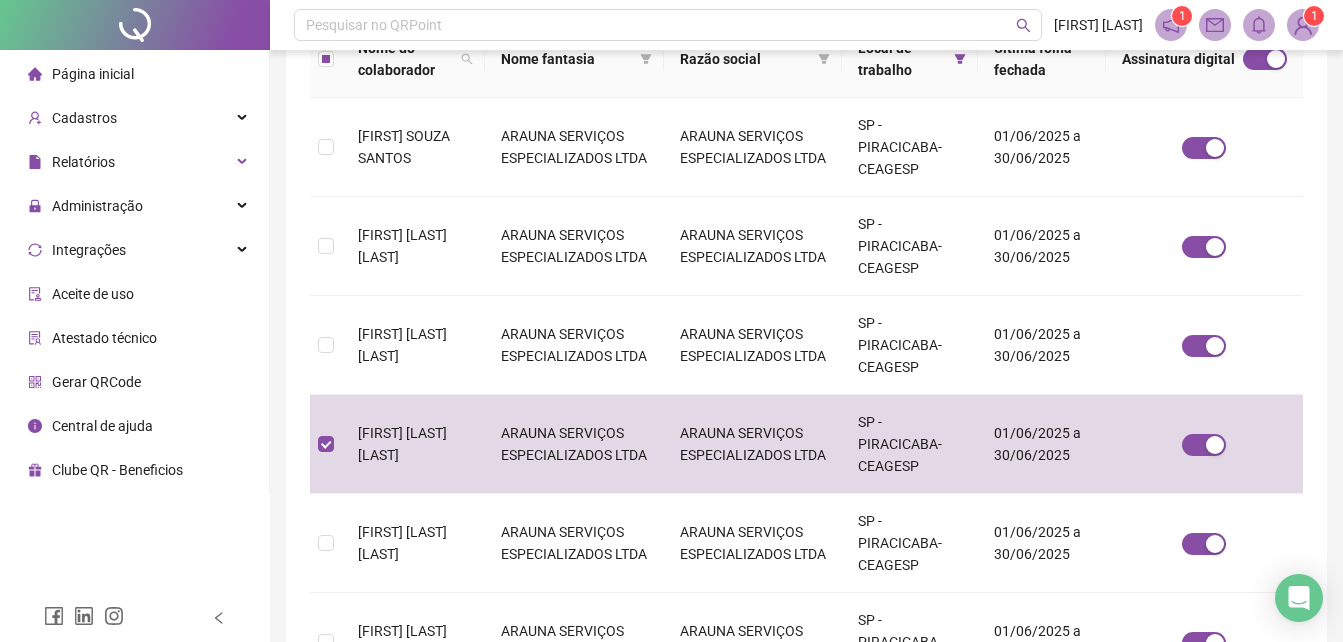 scroll, scrollTop: 379, scrollLeft: 0, axis: vertical 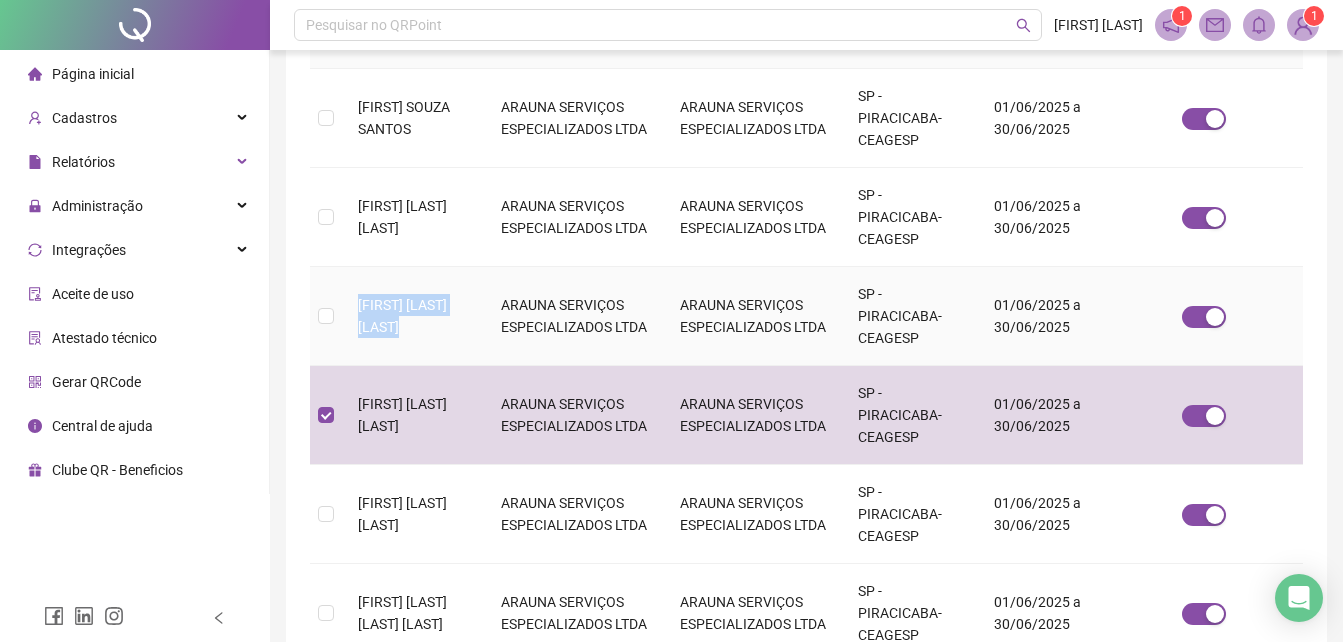 drag, startPoint x: 355, startPoint y: 293, endPoint x: 407, endPoint y: 326, distance: 61.587337 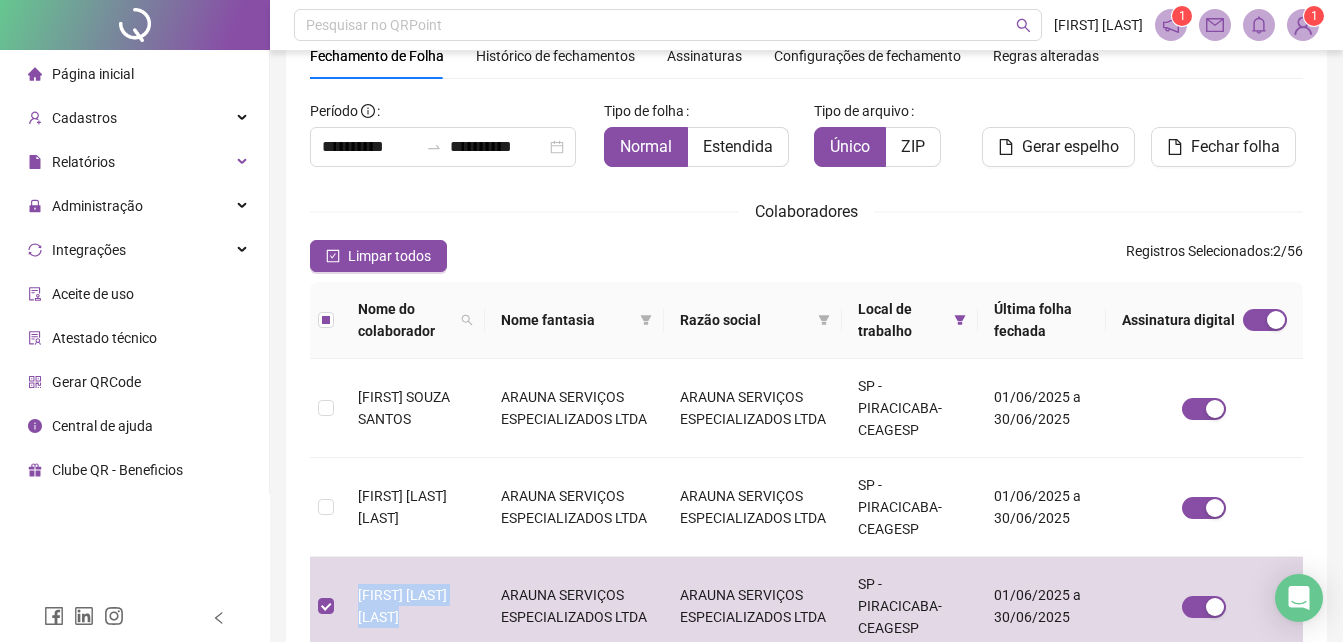 copy on "EMERSON SANTANA ALVES" 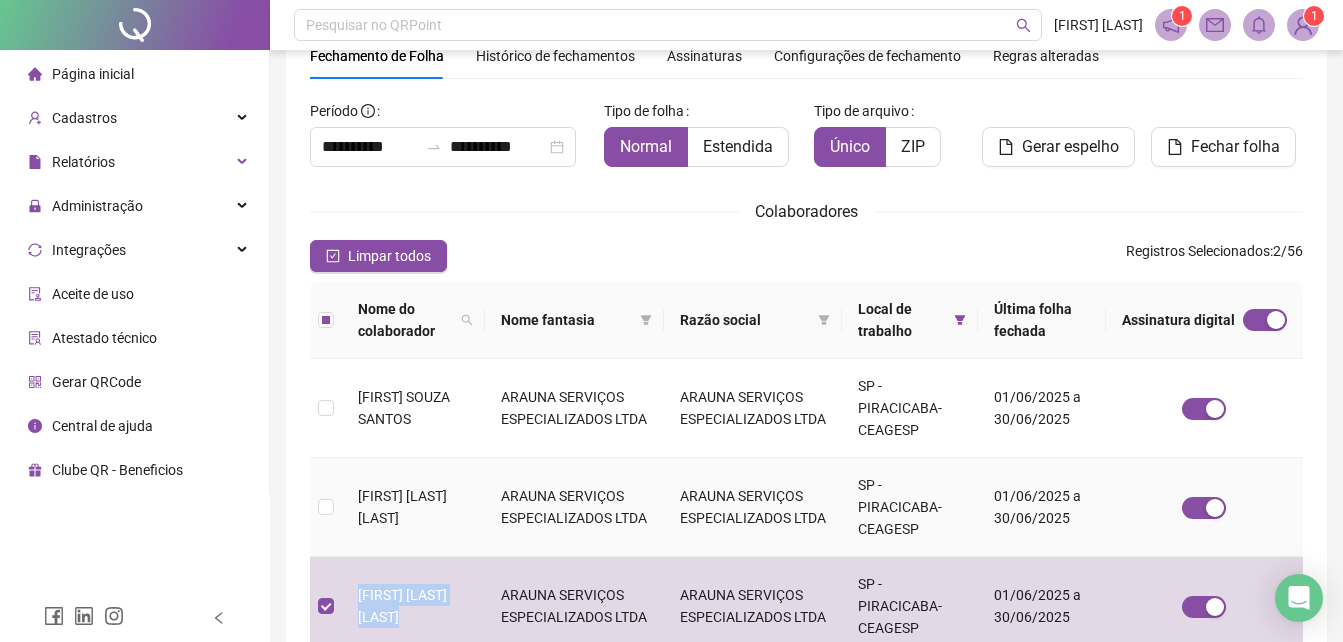 drag, startPoint x: 355, startPoint y: 491, endPoint x: 480, endPoint y: 525, distance: 129.5415 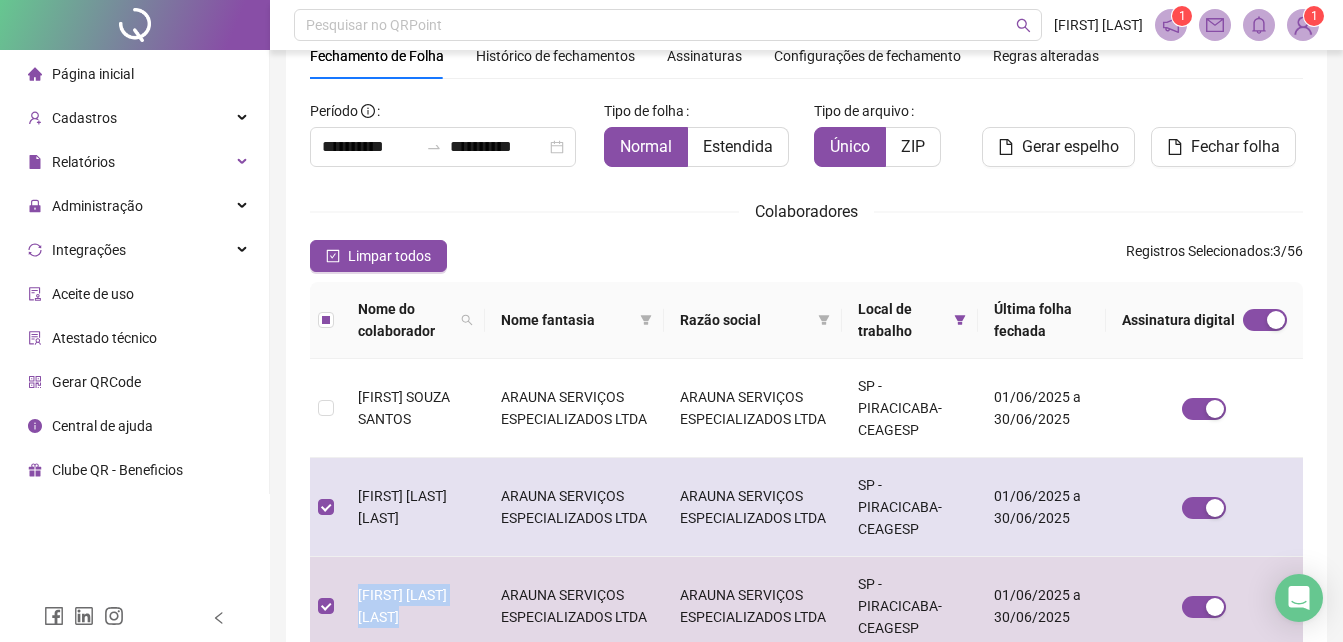 copy on "EDMILSON ANDRADE SANTOS" 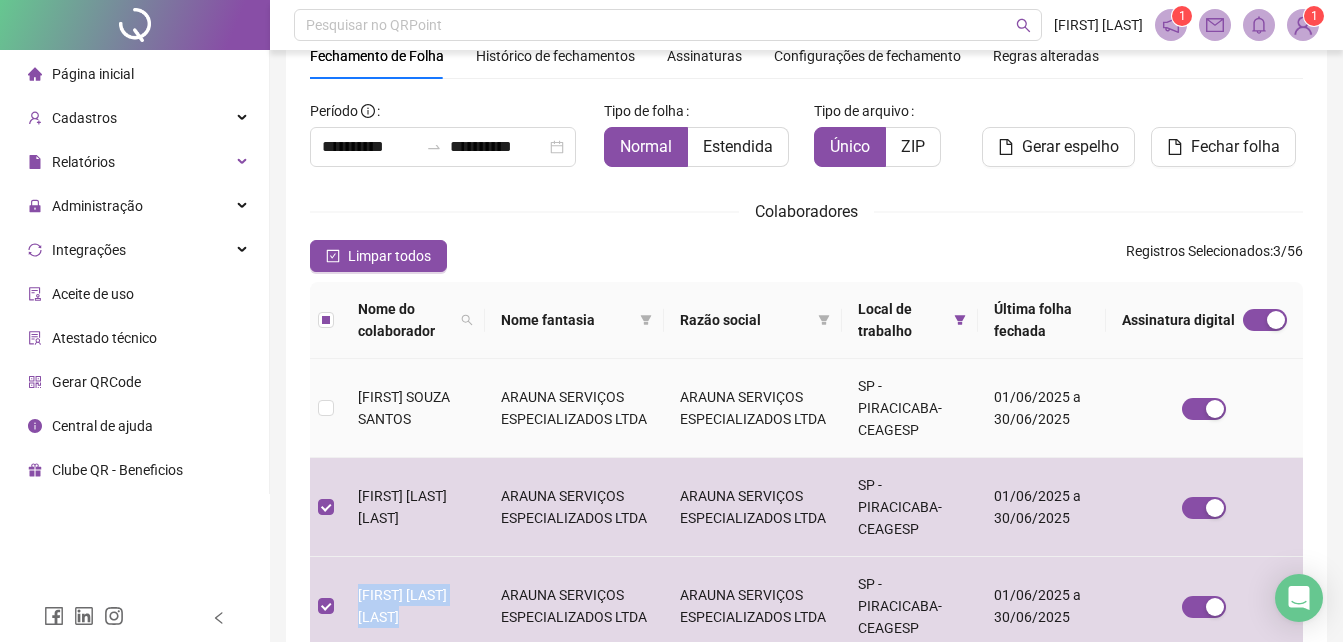 drag, startPoint x: 355, startPoint y: 393, endPoint x: 409, endPoint y: 421, distance: 60.827625 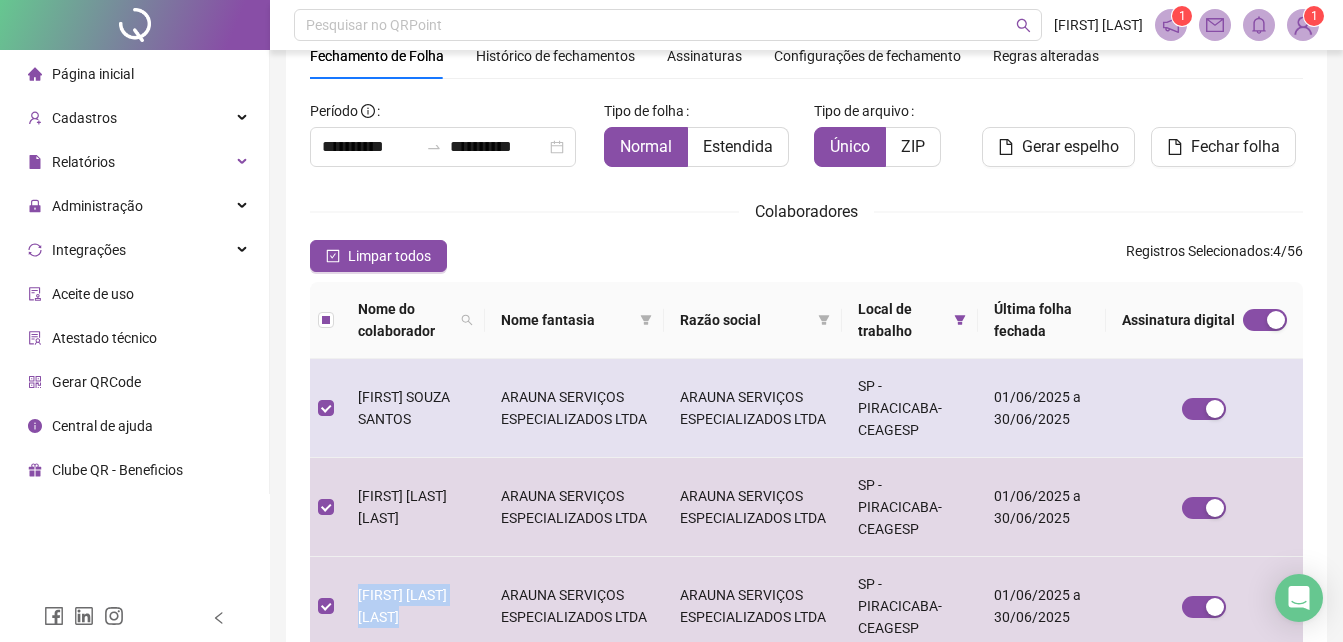 copy on "EDINALDO SOUZA SANTOS" 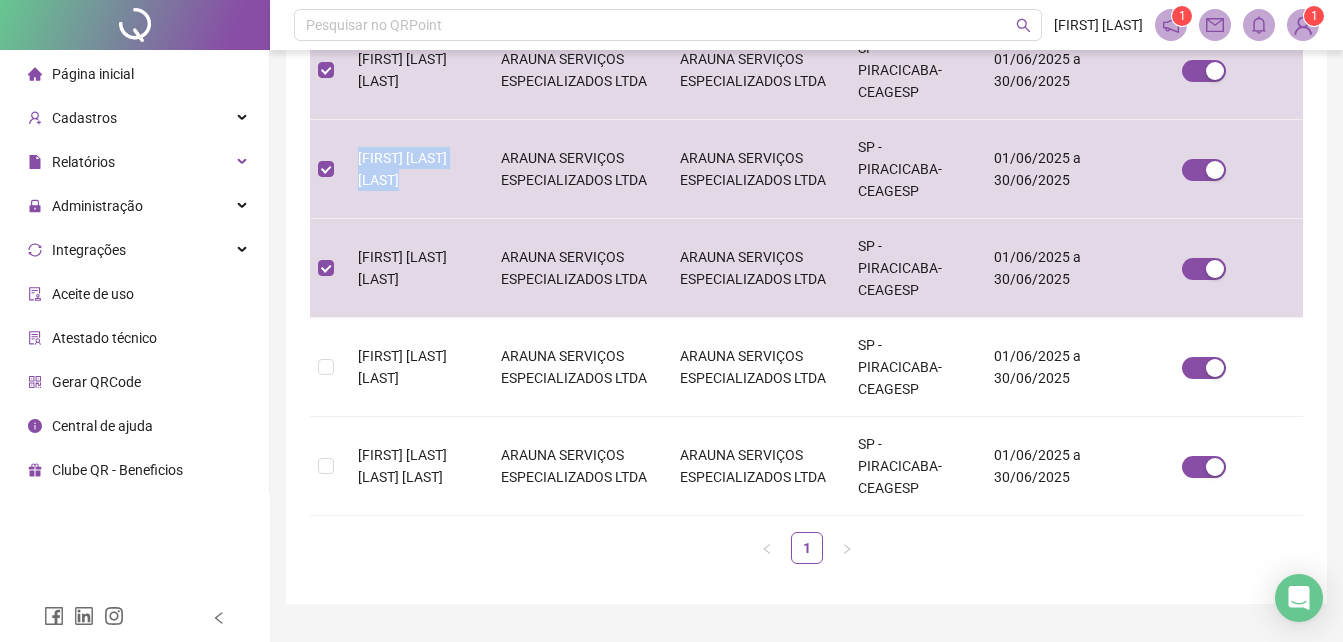 scroll, scrollTop: 574, scrollLeft: 0, axis: vertical 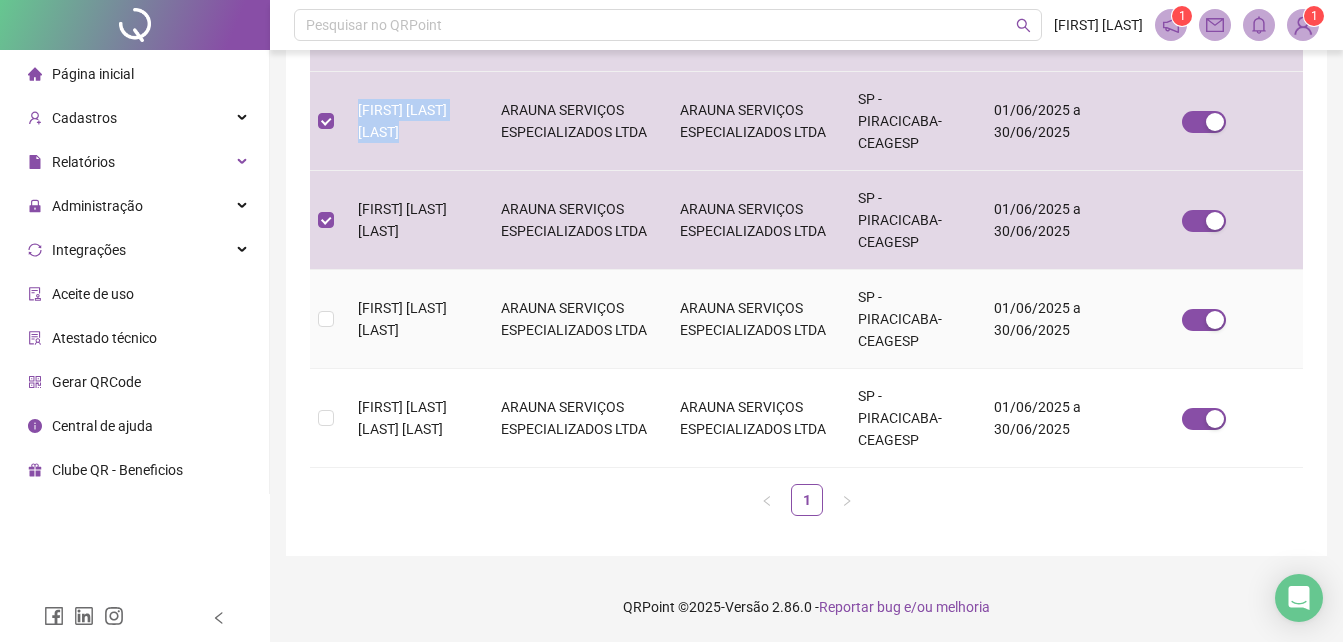 drag, startPoint x: 358, startPoint y: 303, endPoint x: 484, endPoint y: 340, distance: 131.32022 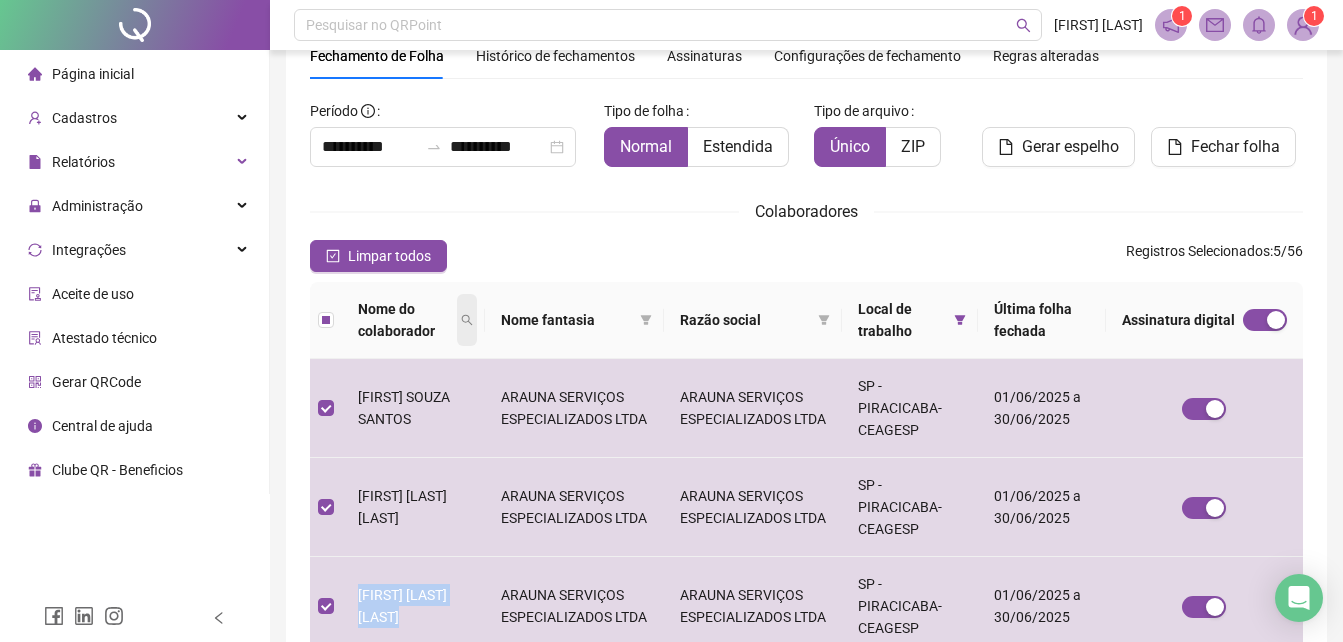 copy on "JOSE CARLOS BARBOZA DA SILVA" 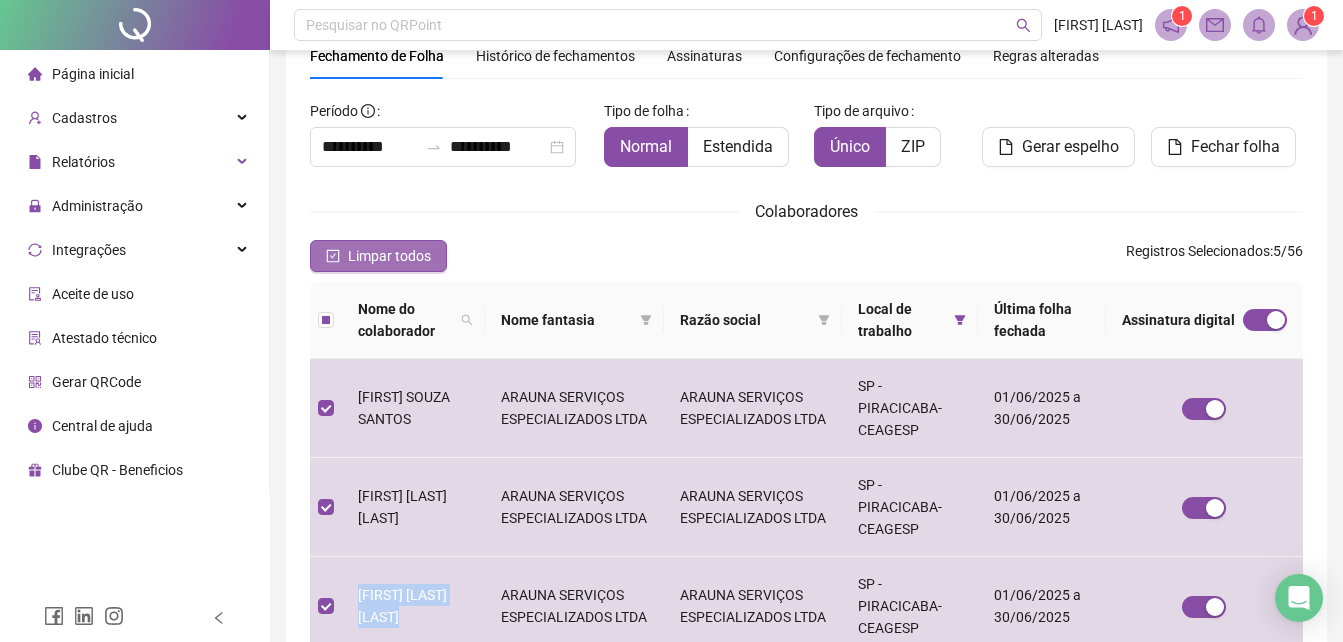 click on "Limpar todos" at bounding box center [389, 256] 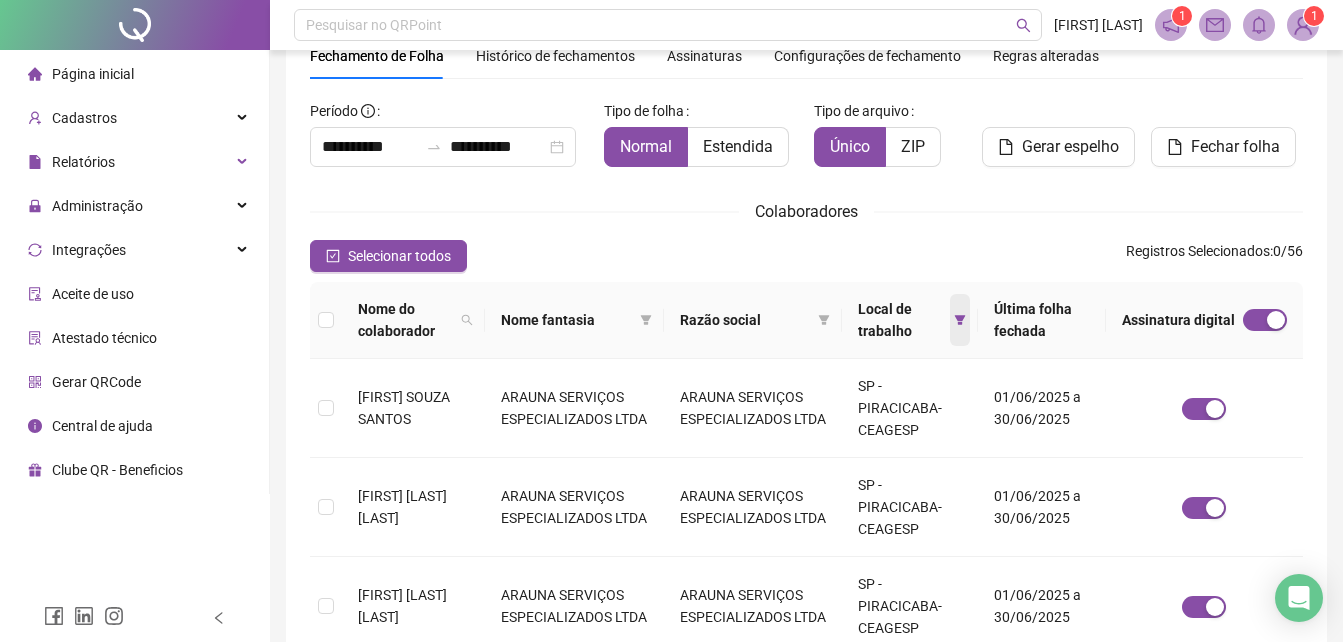 click at bounding box center [960, 320] 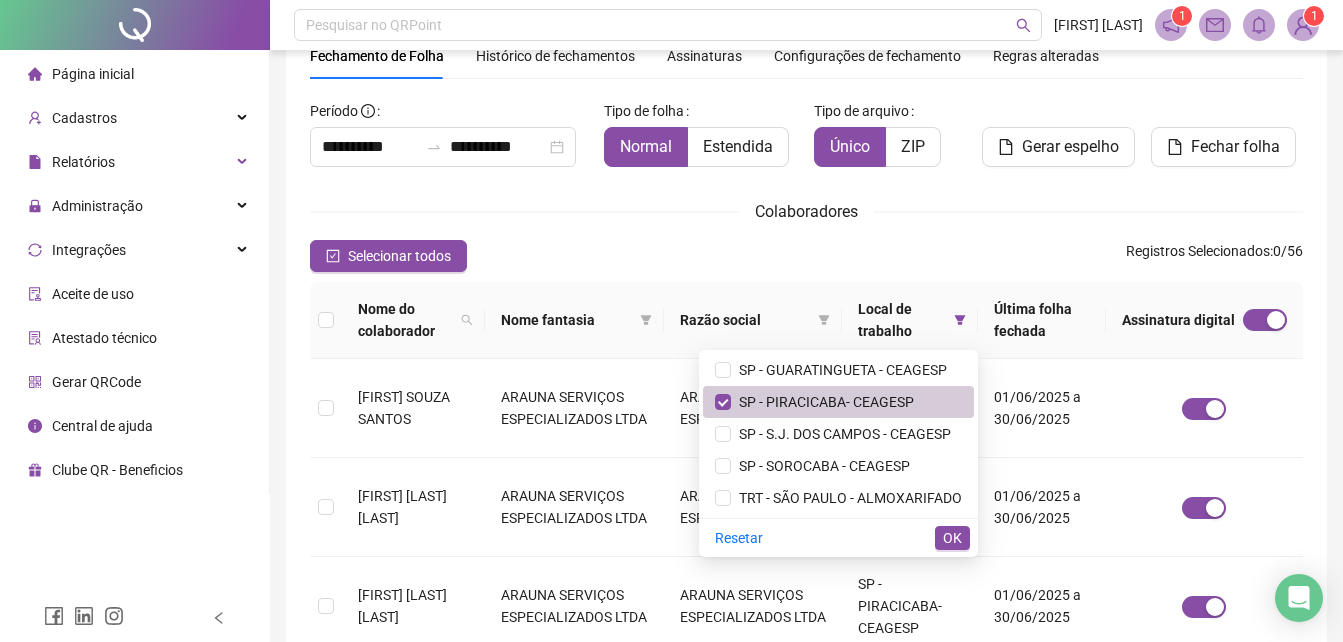 click on "SP - PIRACICABA- CEAGESP" at bounding box center (822, 402) 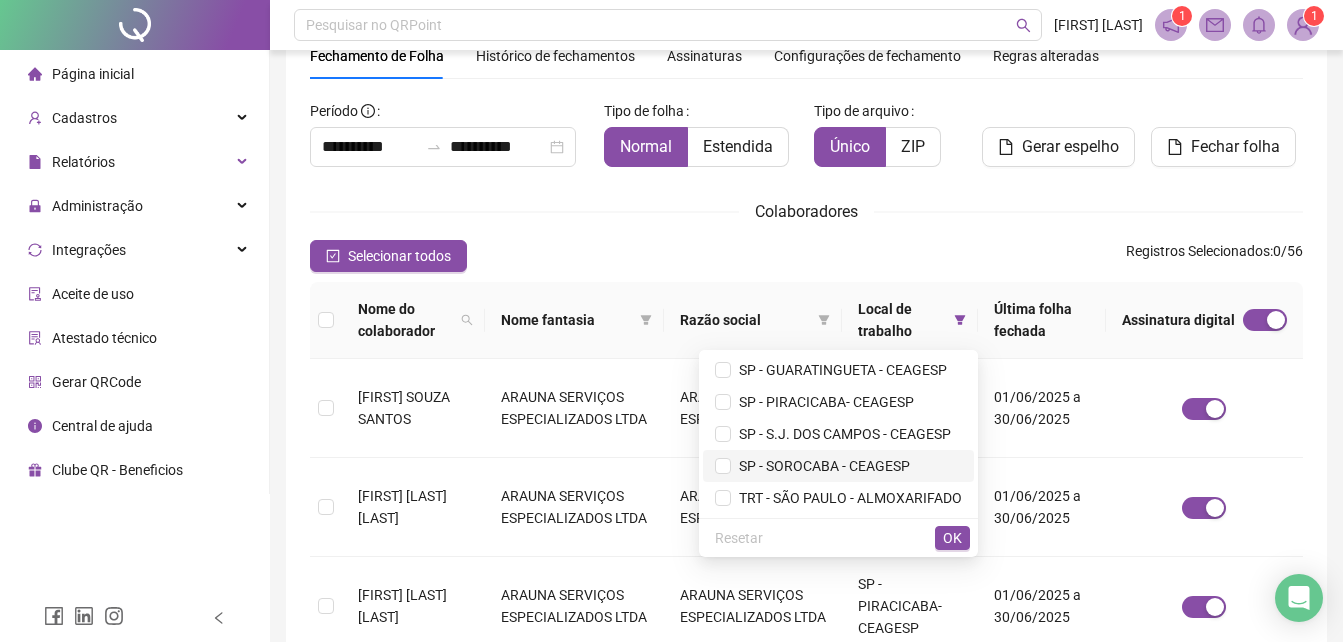 click on "SP - SOROCABA - CEAGESP" at bounding box center (820, 466) 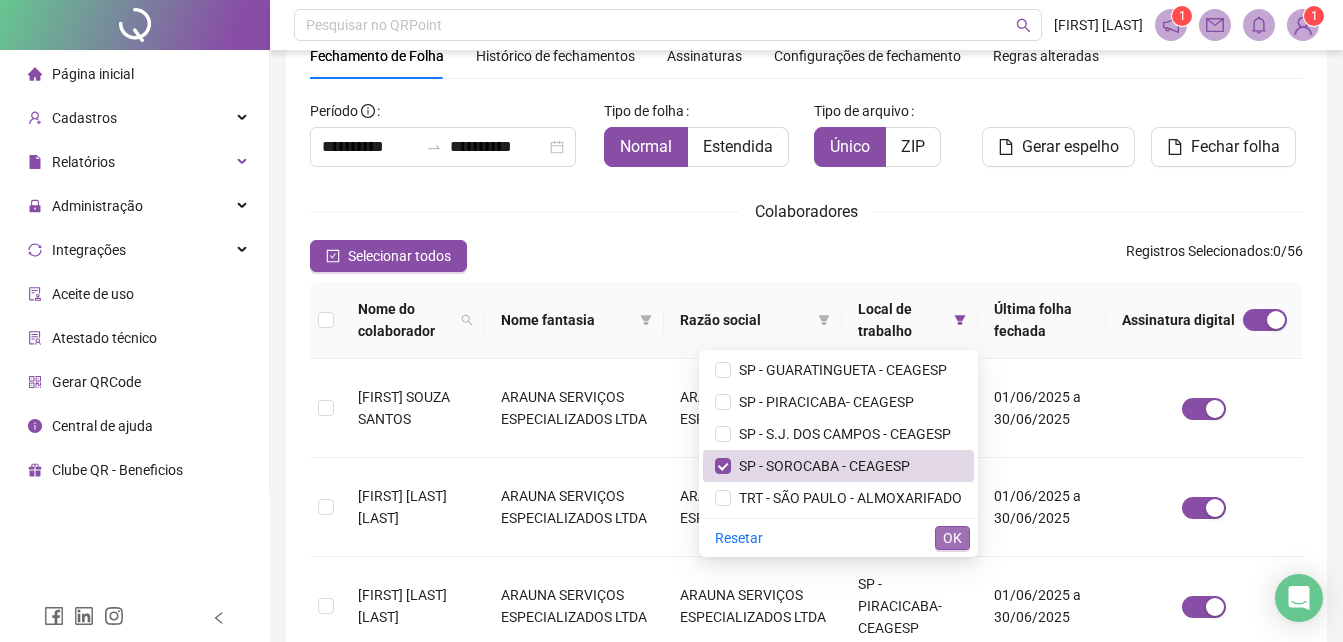 click on "OK" at bounding box center [952, 538] 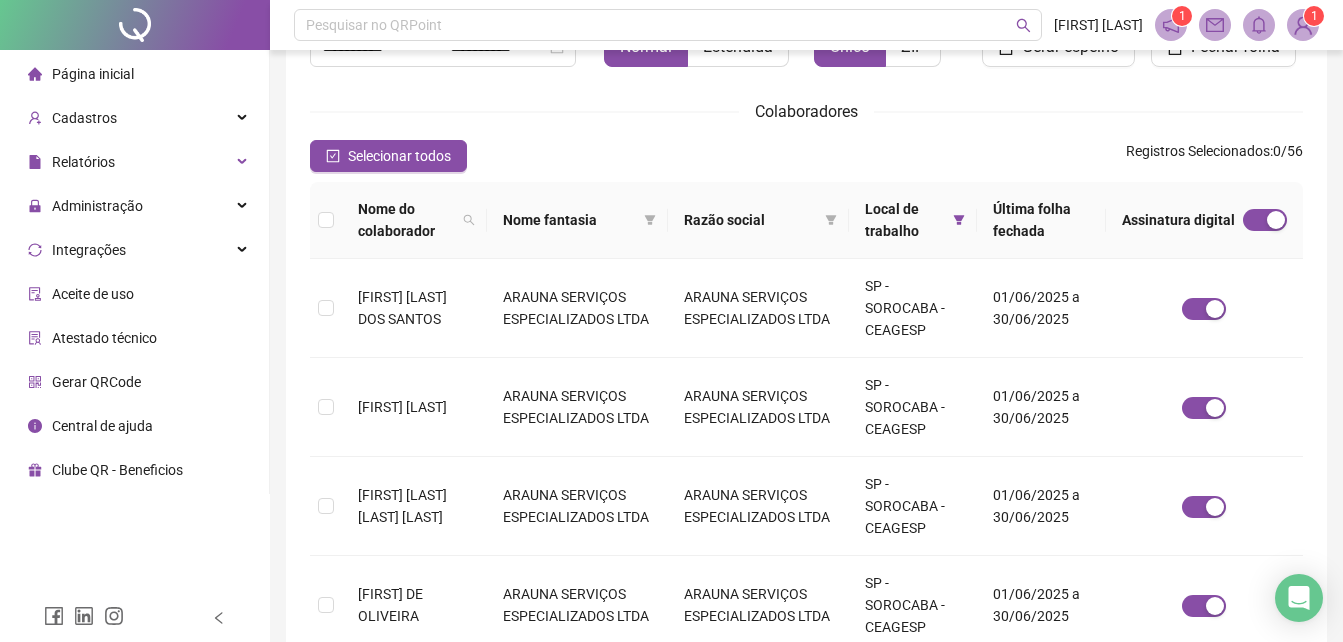 scroll, scrollTop: 151, scrollLeft: 0, axis: vertical 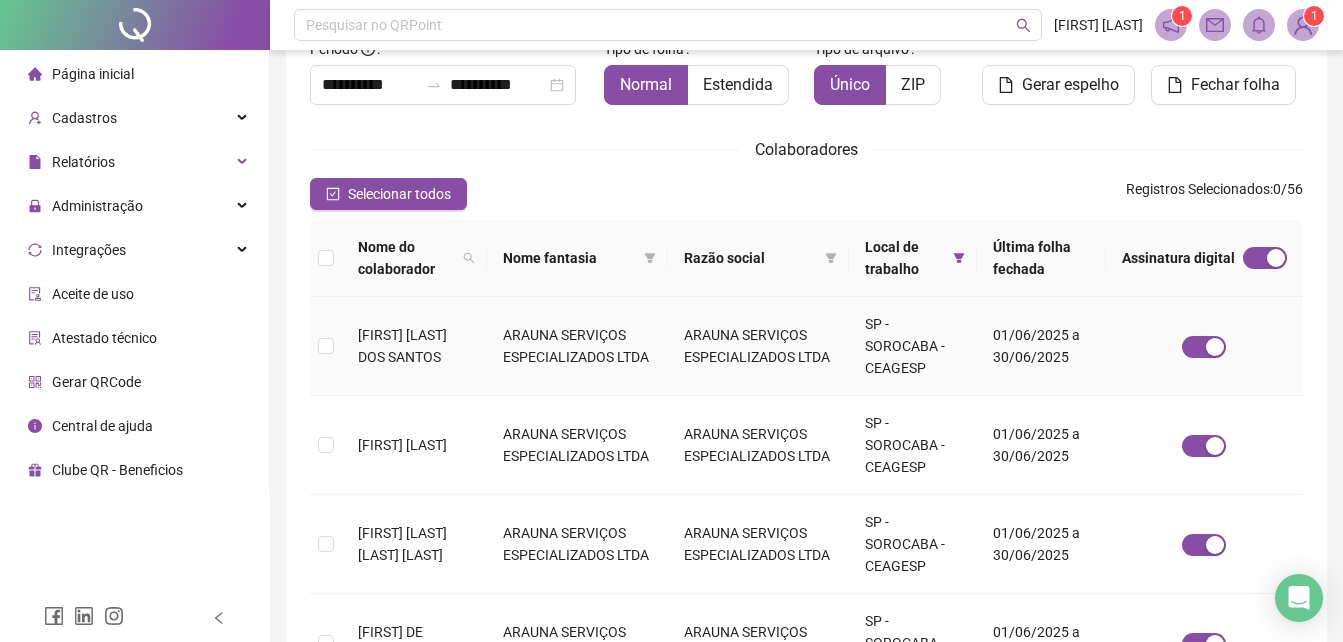 drag, startPoint x: 358, startPoint y: 320, endPoint x: 433, endPoint y: 389, distance: 101.91173 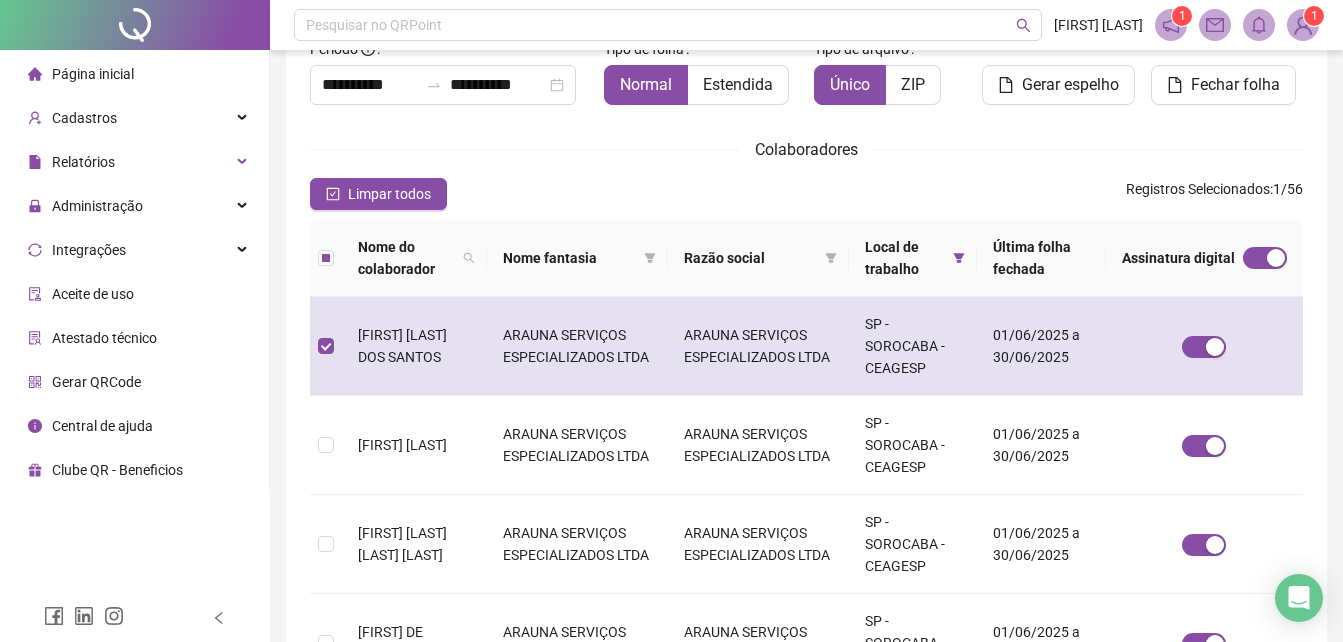 scroll, scrollTop: 89, scrollLeft: 0, axis: vertical 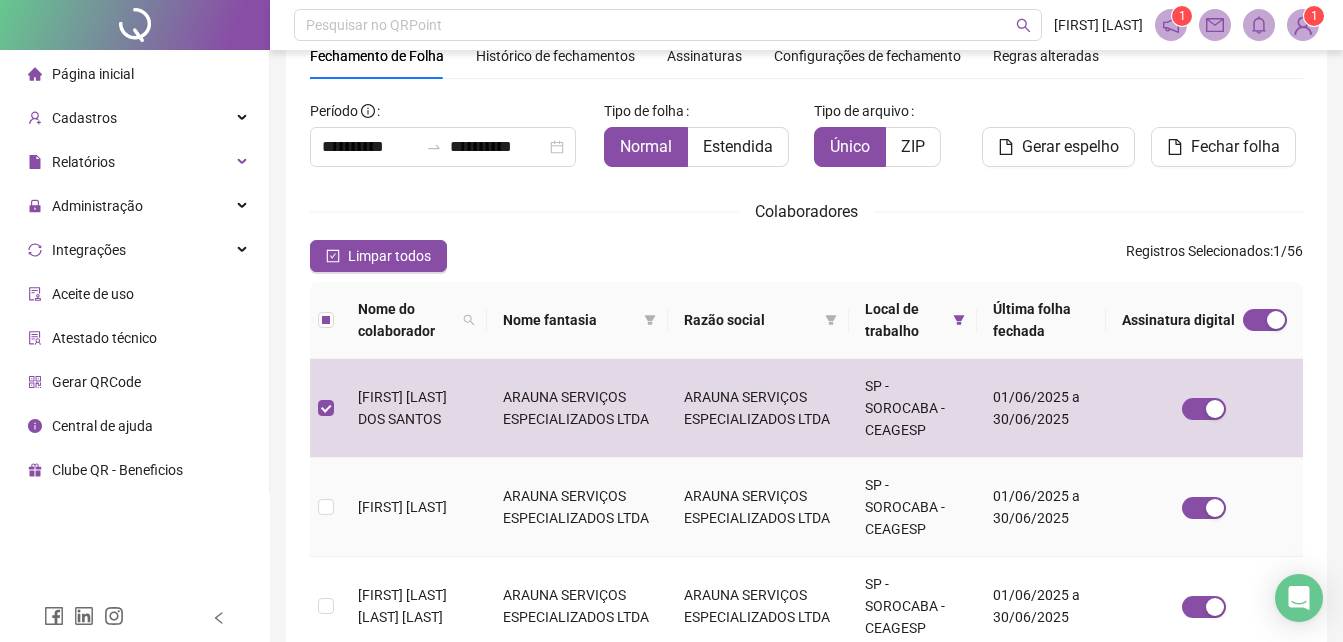 drag, startPoint x: 349, startPoint y: 500, endPoint x: 430, endPoint y: 515, distance: 82.37718 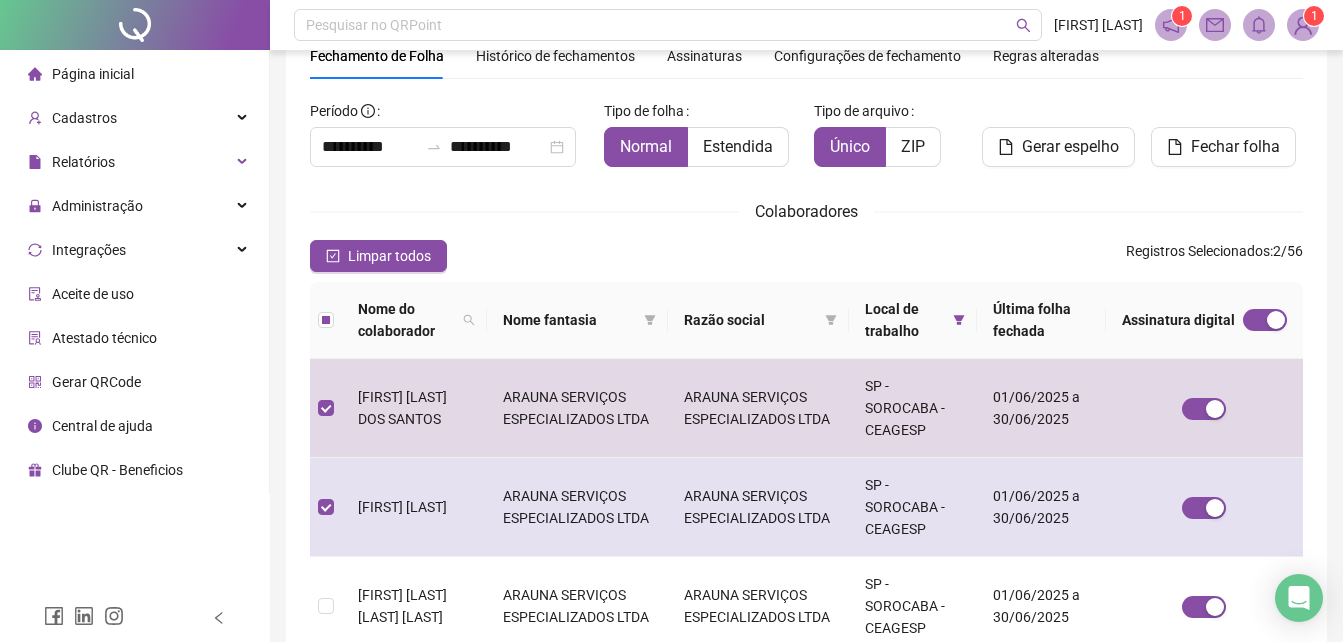 copy on "[FIRST] [LAST]" 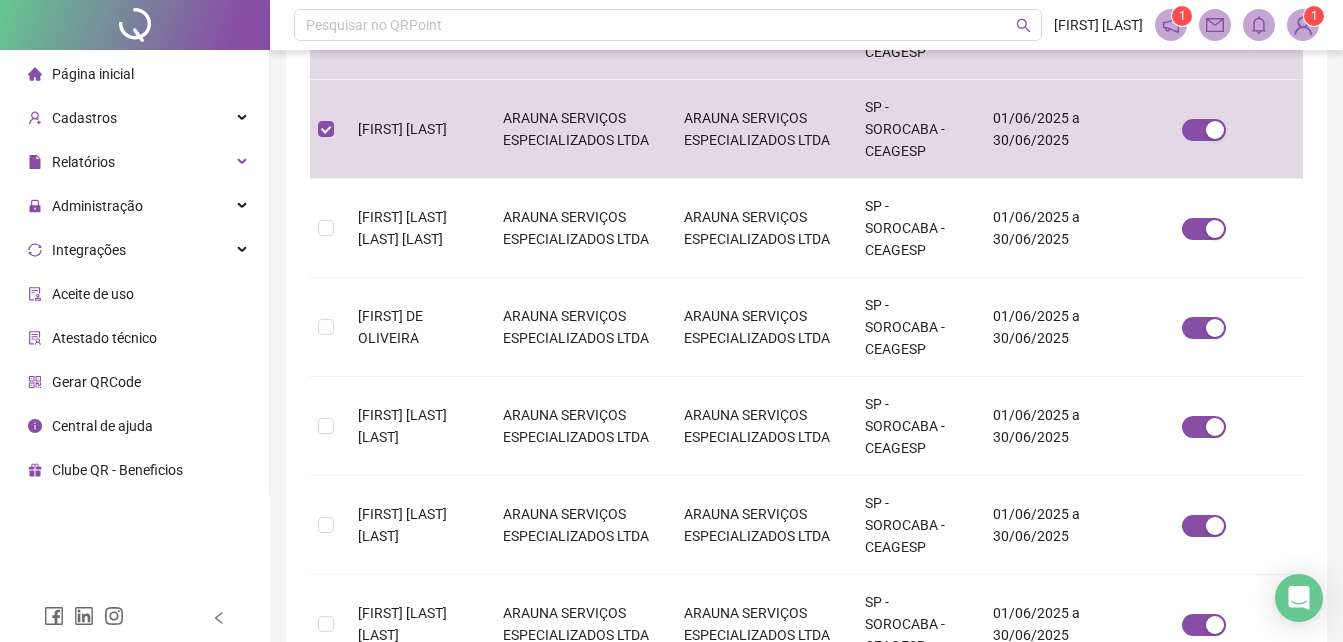scroll, scrollTop: 486, scrollLeft: 0, axis: vertical 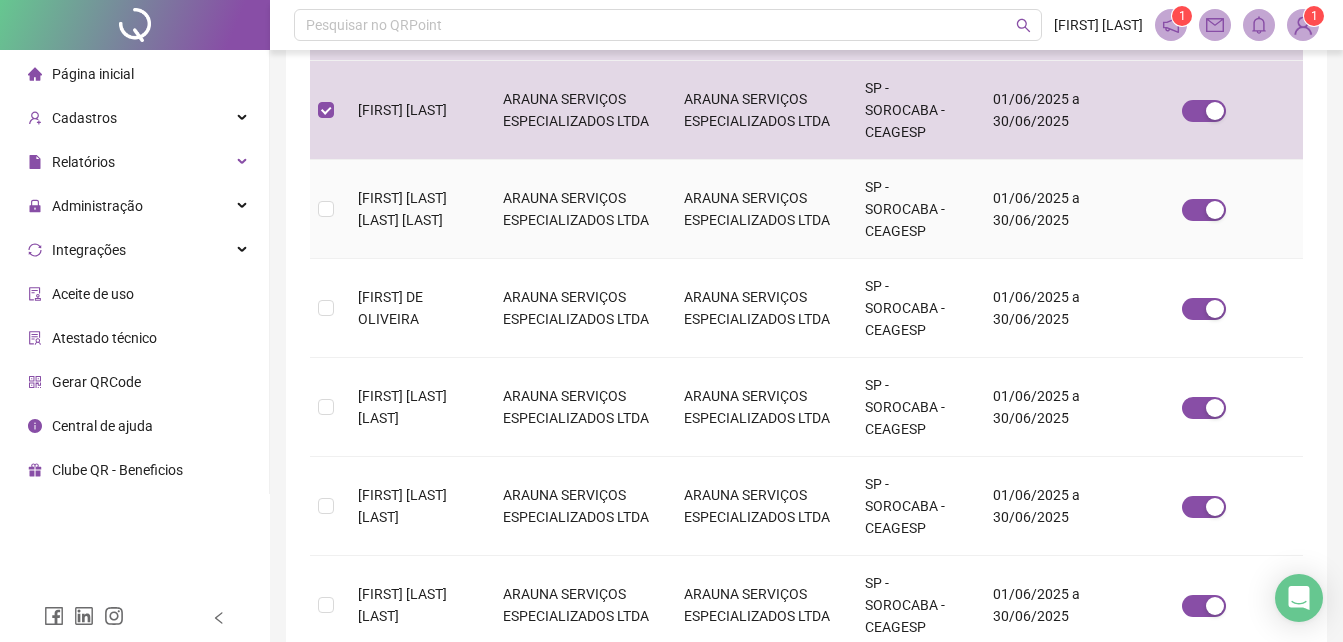 drag, startPoint x: 355, startPoint y: 192, endPoint x: 491, endPoint y: 230, distance: 141.20906 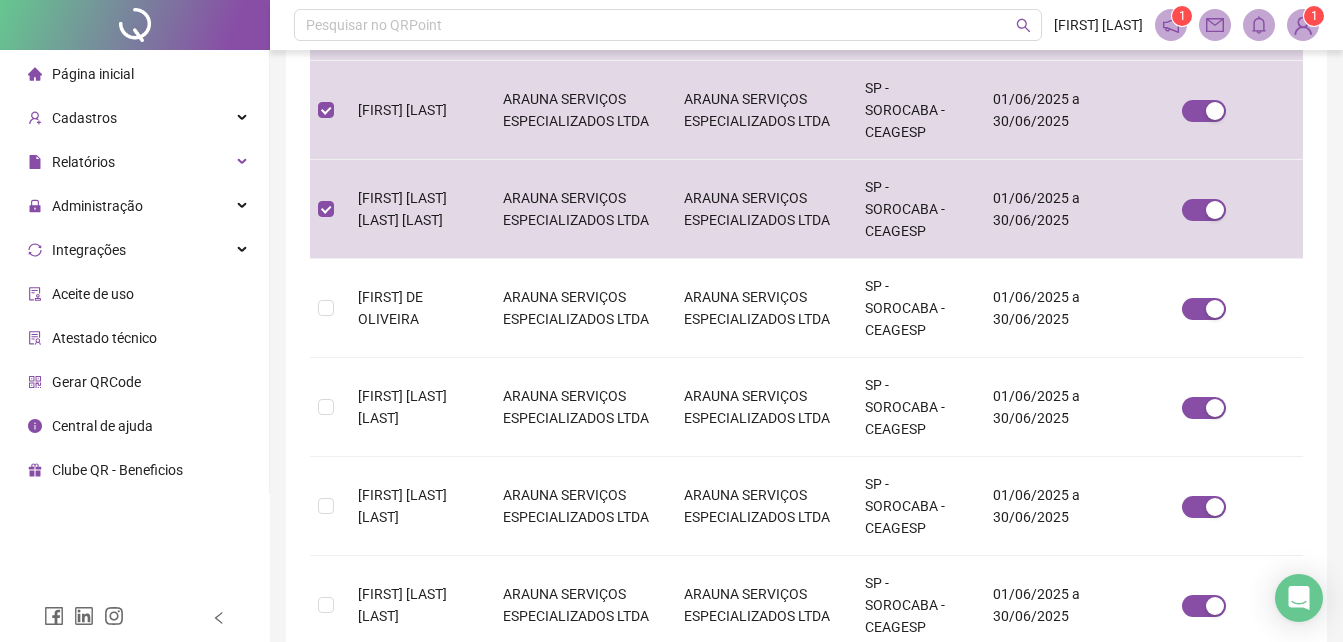 scroll, scrollTop: 89, scrollLeft: 0, axis: vertical 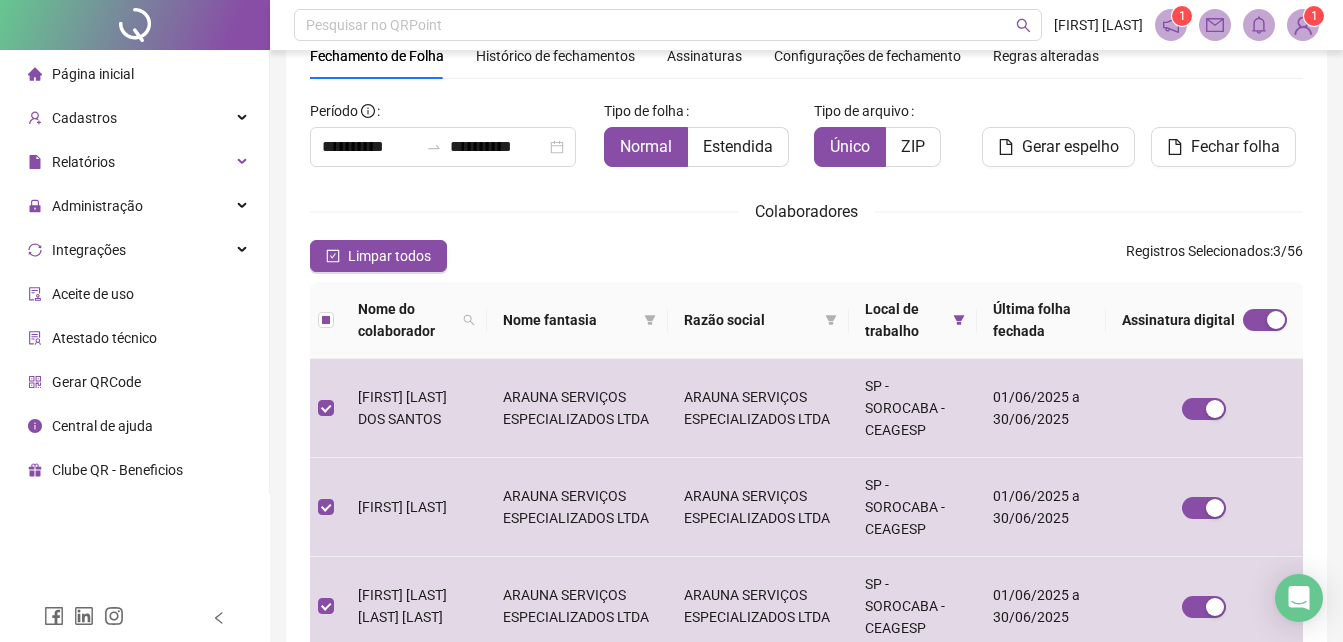 copy on "[FIRST] [LAST]" 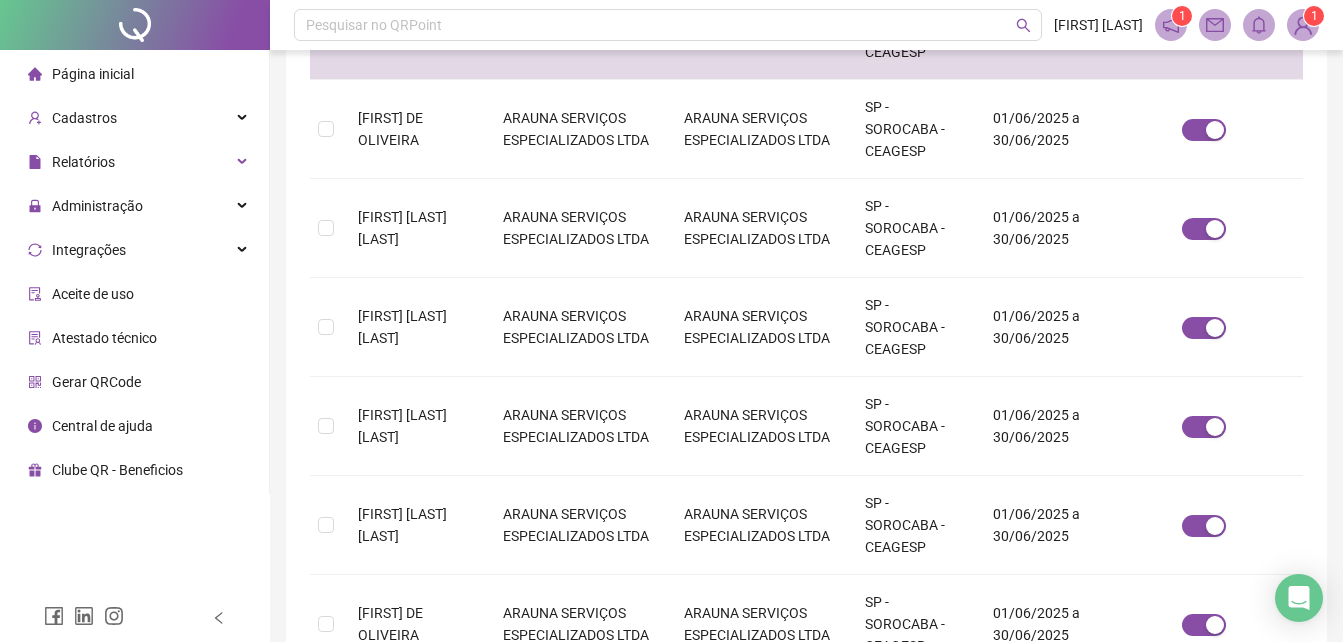 scroll, scrollTop: 678, scrollLeft: 0, axis: vertical 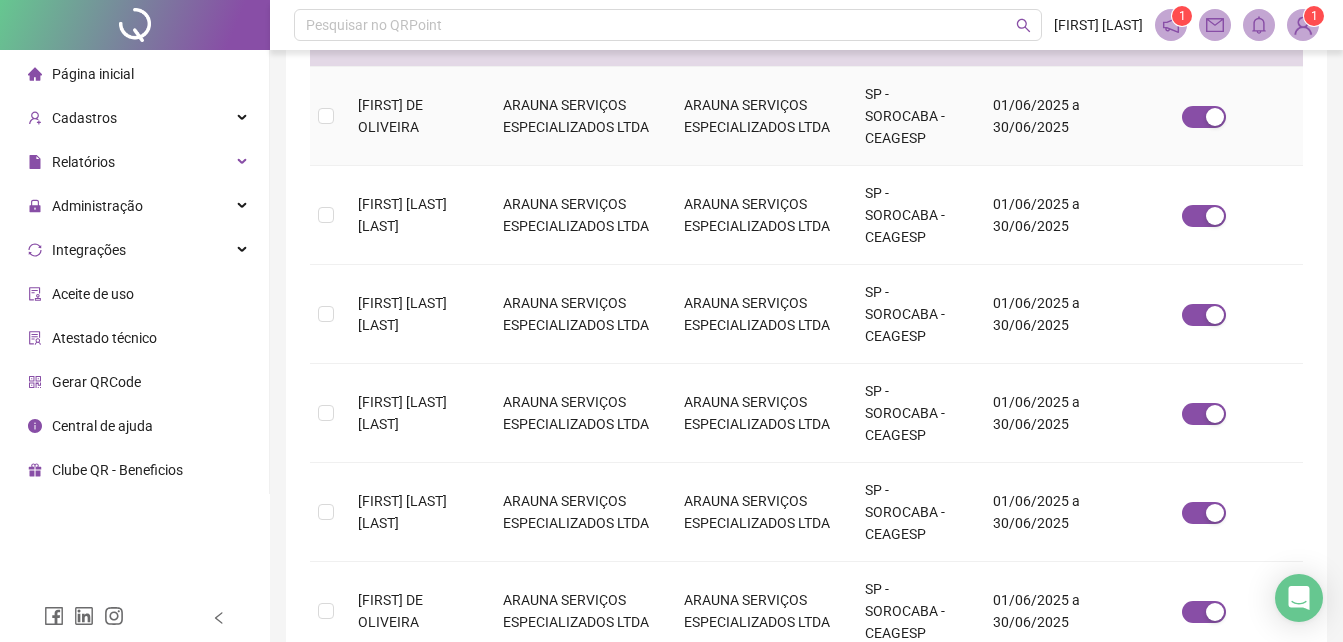 drag, startPoint x: 358, startPoint y: 98, endPoint x: 428, endPoint y: 136, distance: 79.64923 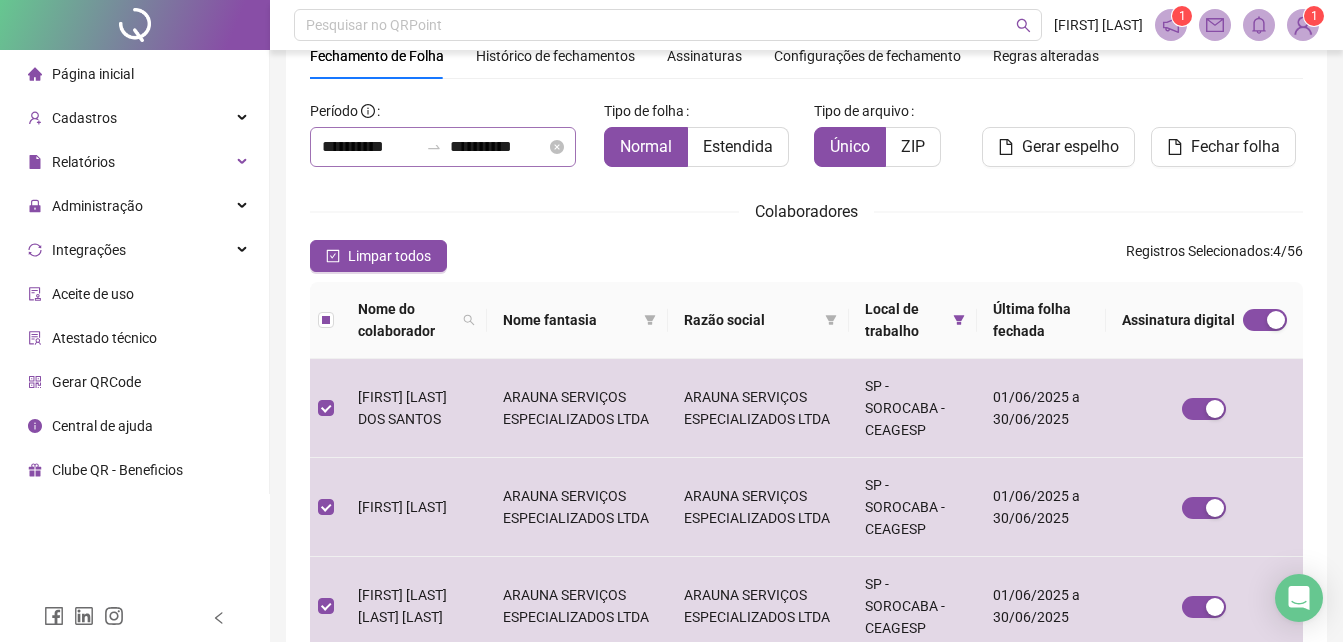 copy on "[FIRST] [LAST]" 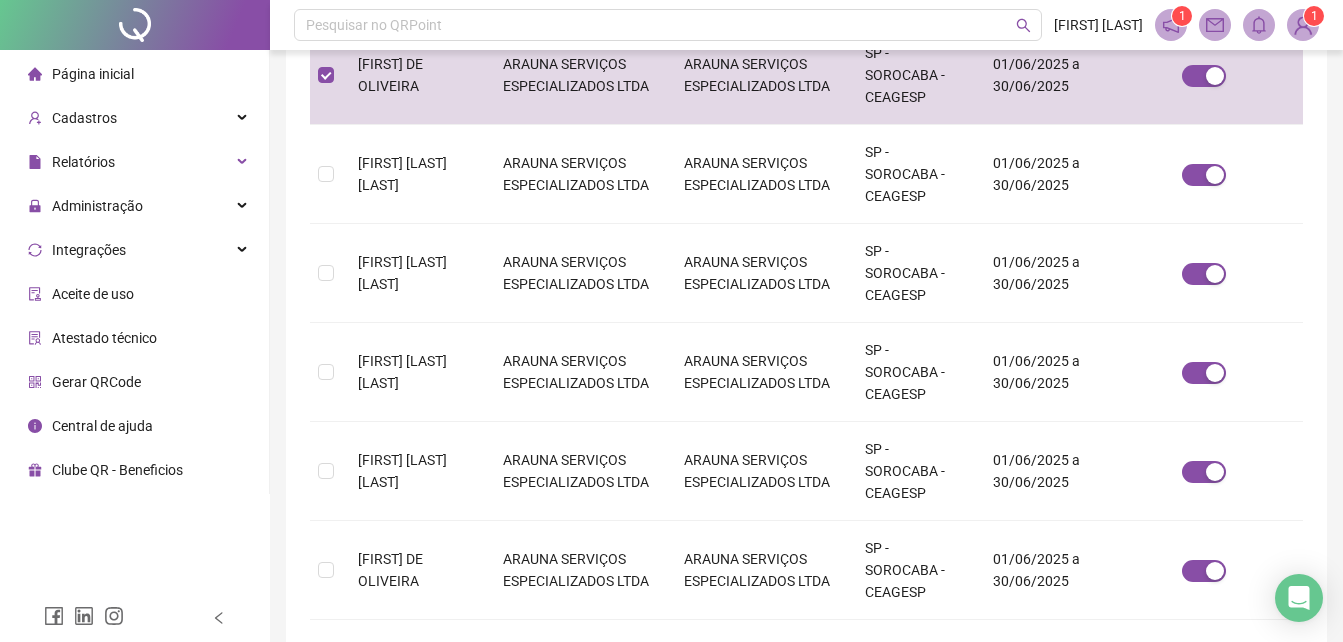 scroll, scrollTop: 773, scrollLeft: 0, axis: vertical 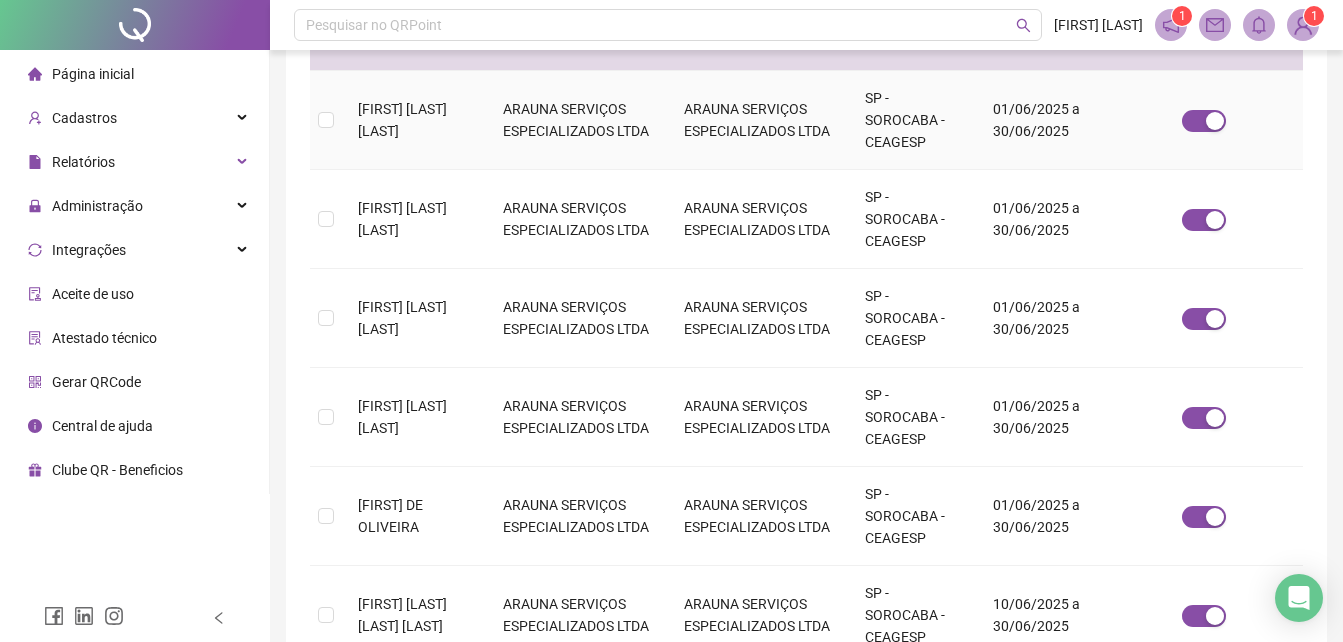 drag, startPoint x: 361, startPoint y: 110, endPoint x: 471, endPoint y: 134, distance: 112.587746 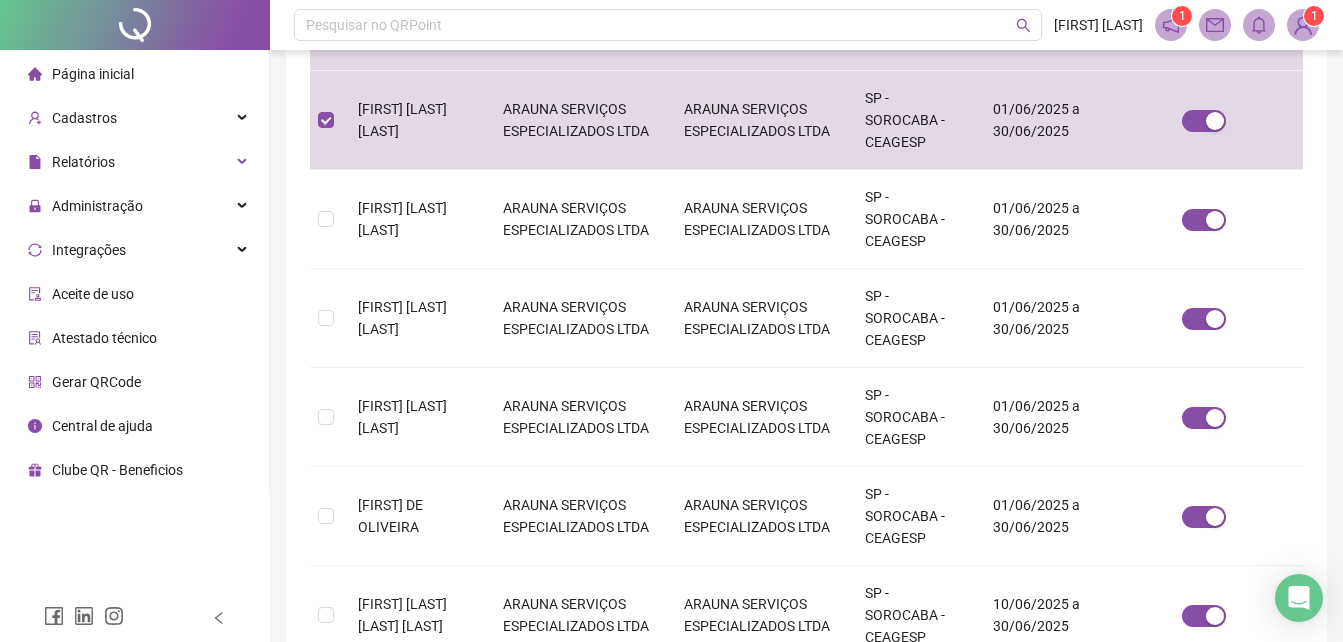 scroll, scrollTop: 89, scrollLeft: 0, axis: vertical 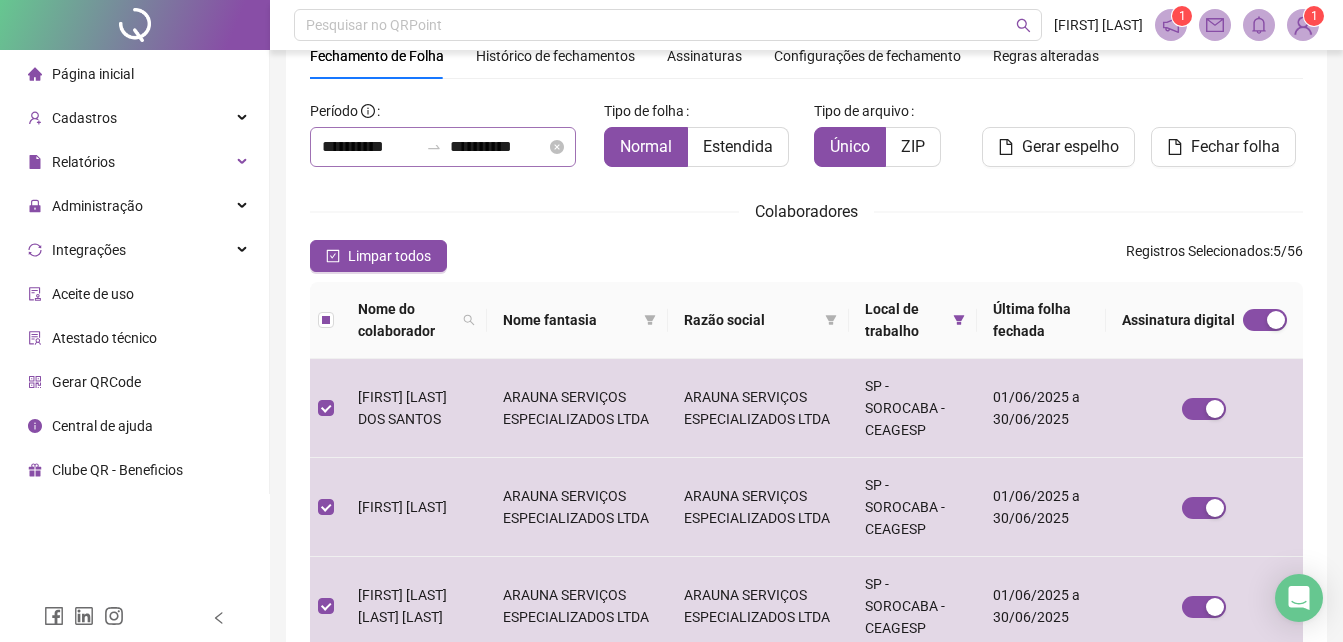copy on "[FIRST] [LAST]" 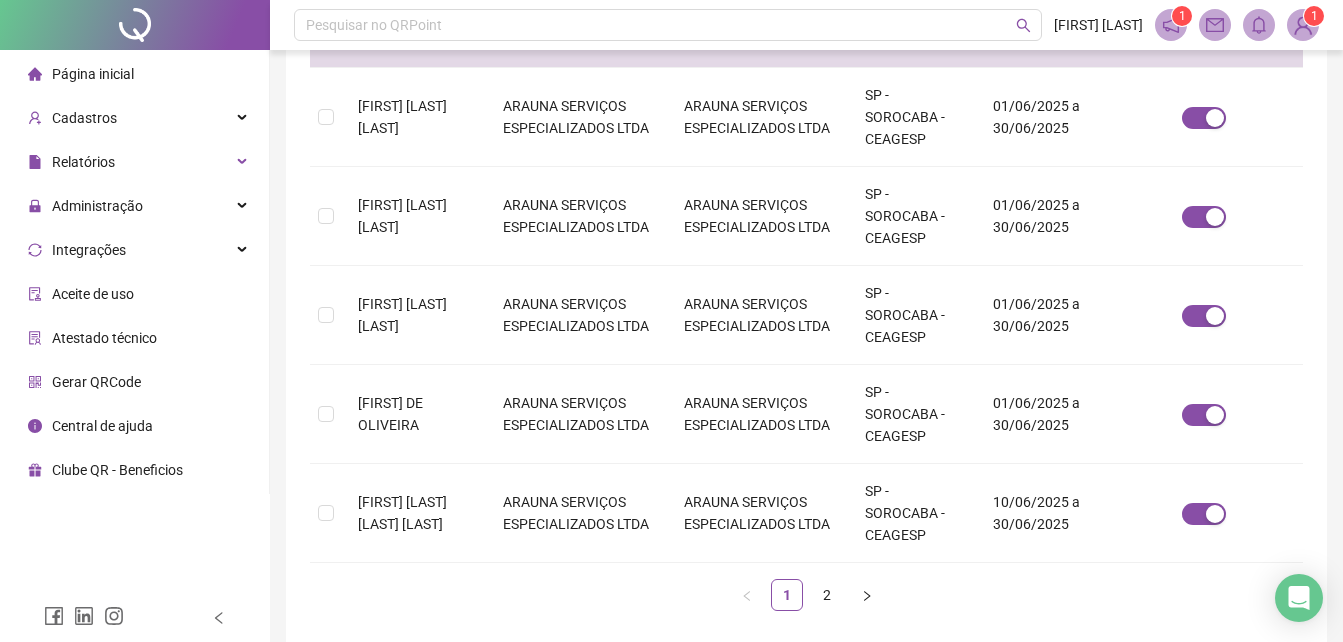 scroll, scrollTop: 894, scrollLeft: 0, axis: vertical 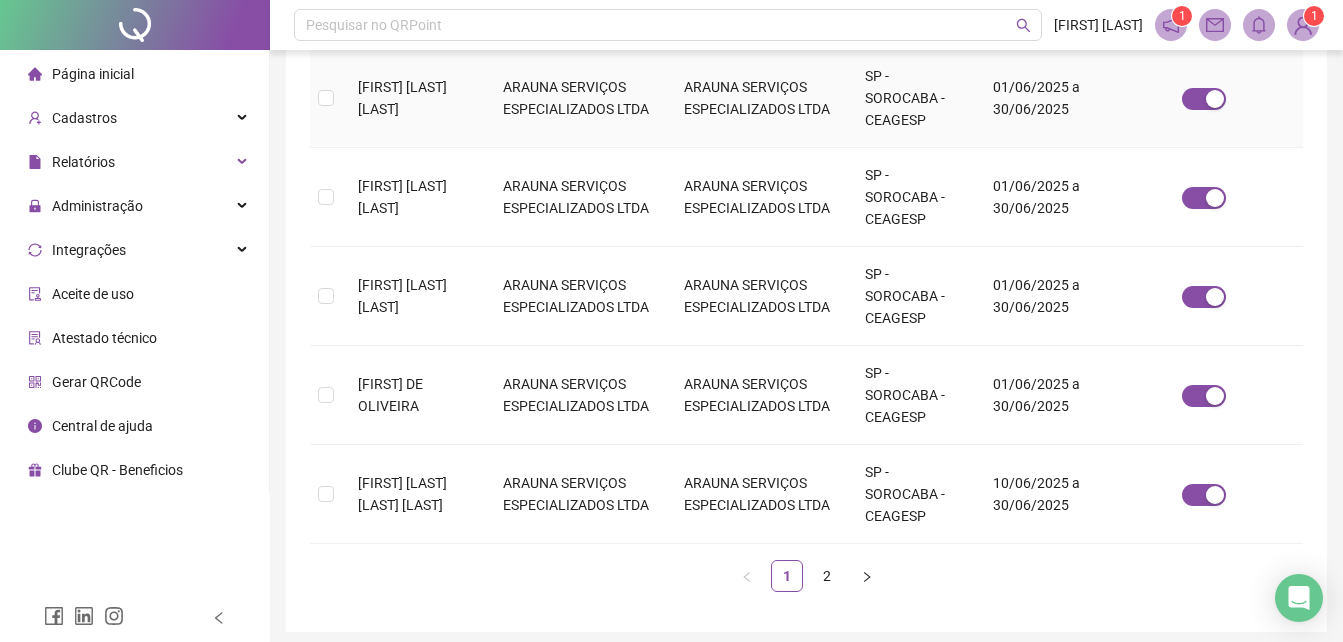 drag, startPoint x: 351, startPoint y: 82, endPoint x: 474, endPoint y: 124, distance: 129.97307 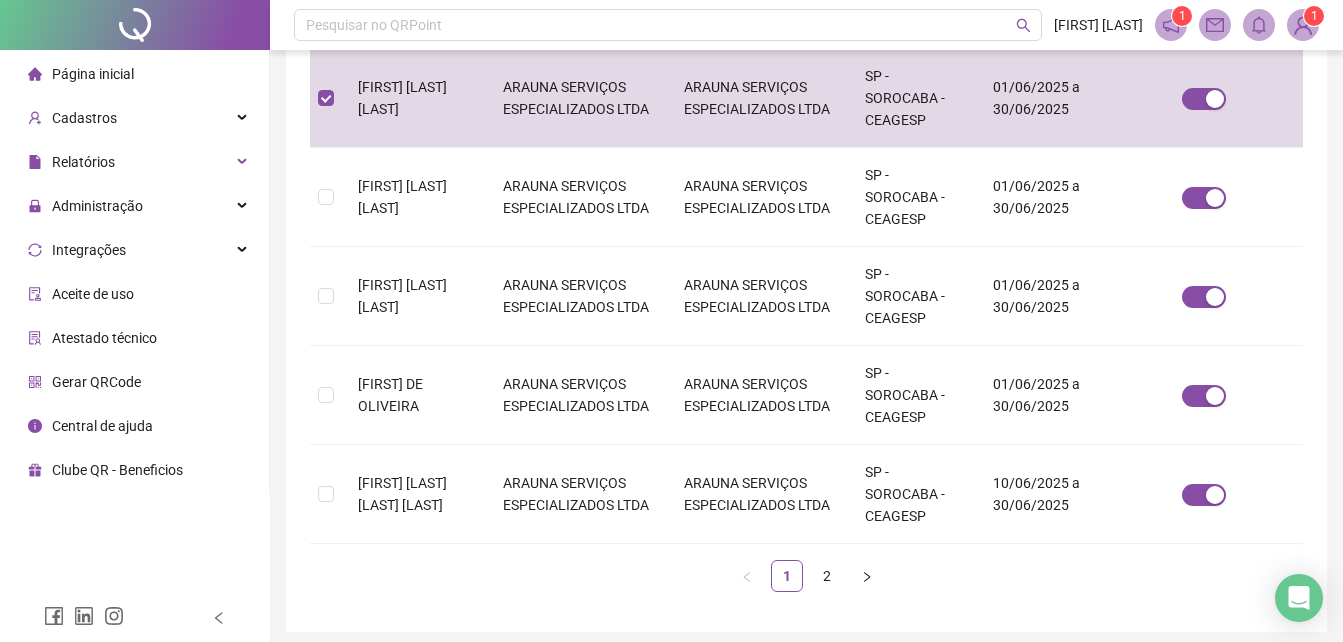 scroll, scrollTop: 89, scrollLeft: 0, axis: vertical 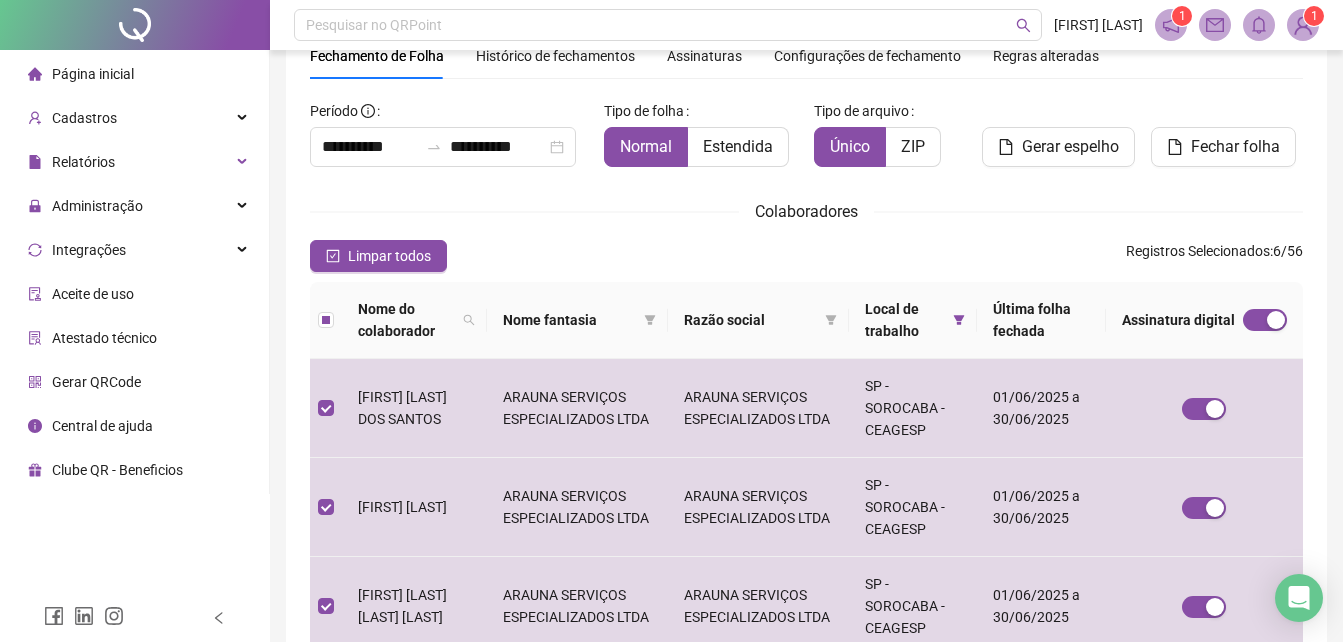 copy on "DIVA MACHADO BUENO DA SILVA" 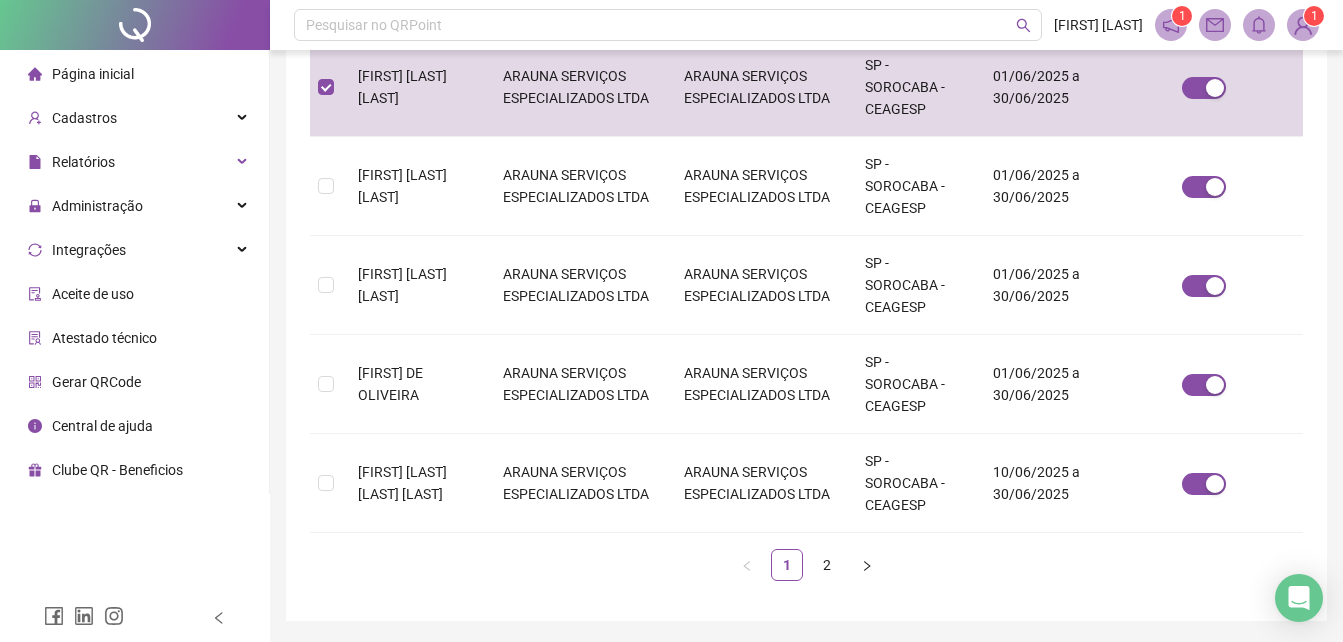 scroll, scrollTop: 970, scrollLeft: 0, axis: vertical 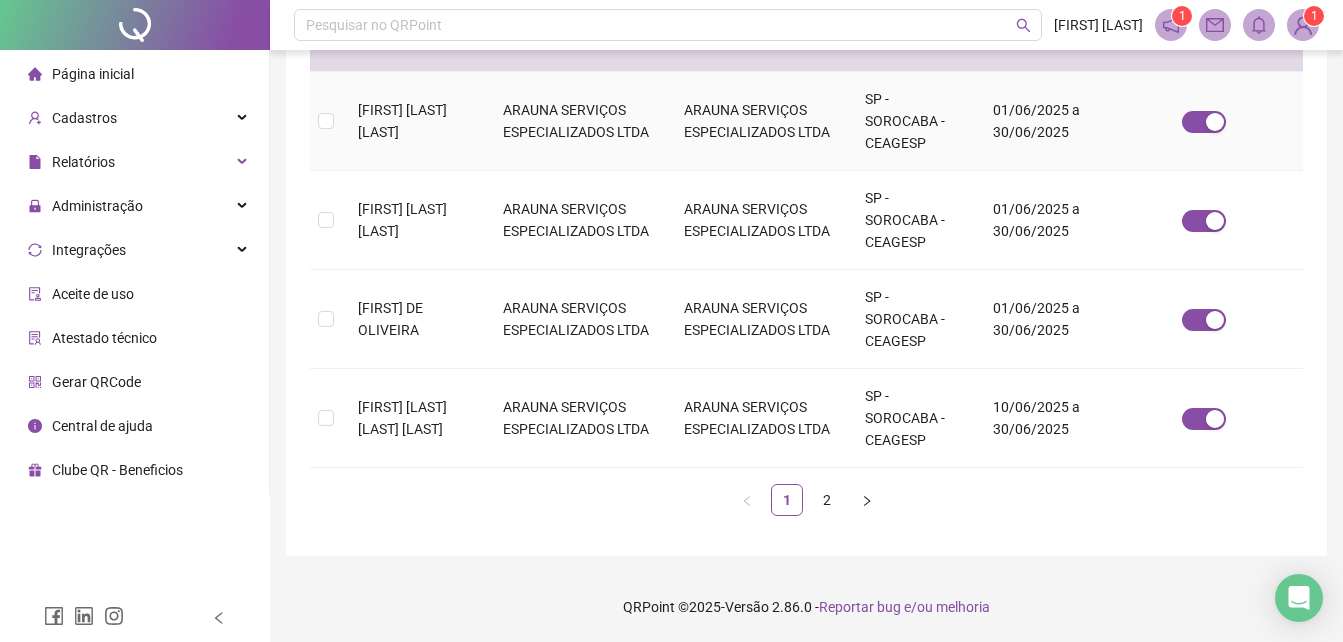 drag, startPoint x: 355, startPoint y: 108, endPoint x: 408, endPoint y: 140, distance: 61.91123 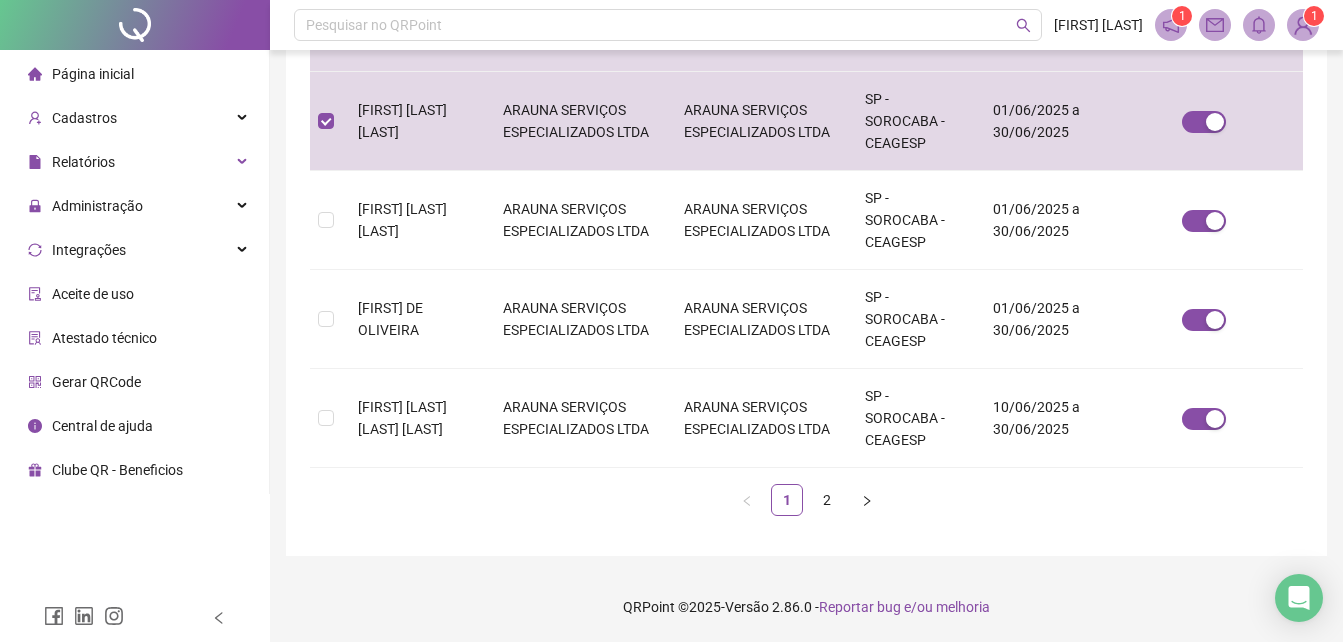scroll, scrollTop: 89, scrollLeft: 0, axis: vertical 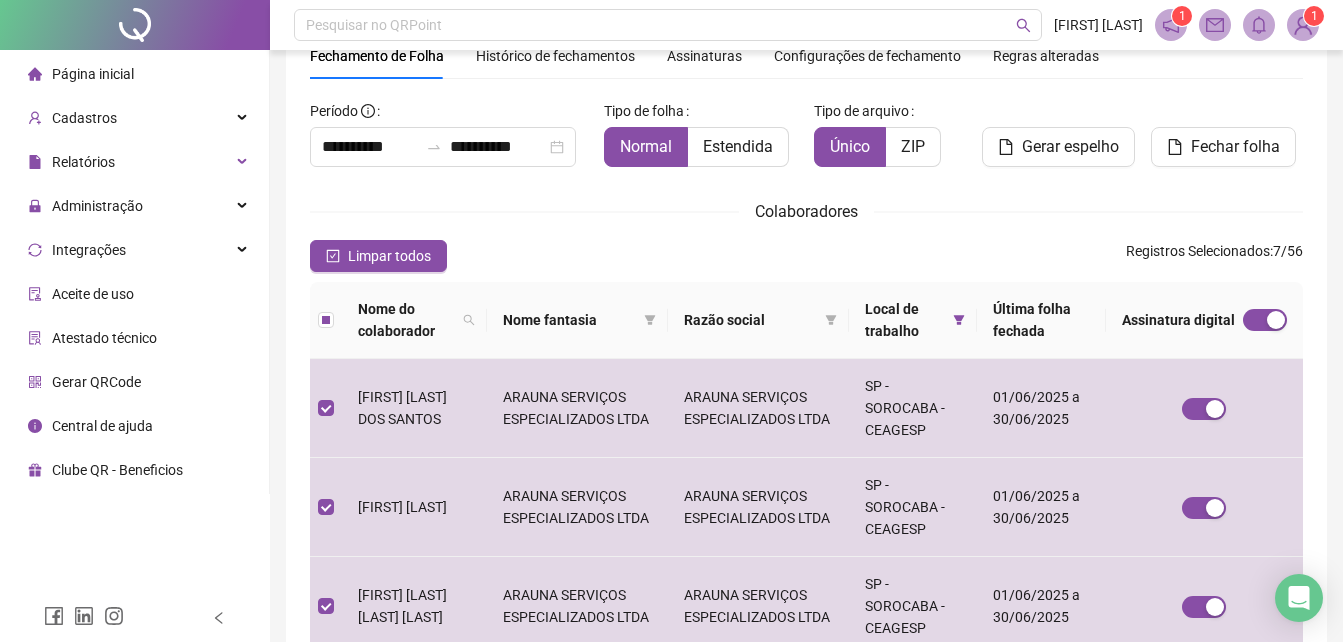 drag, startPoint x: 1342, startPoint y: 252, endPoint x: 1357, endPoint y: 248, distance: 15.524175 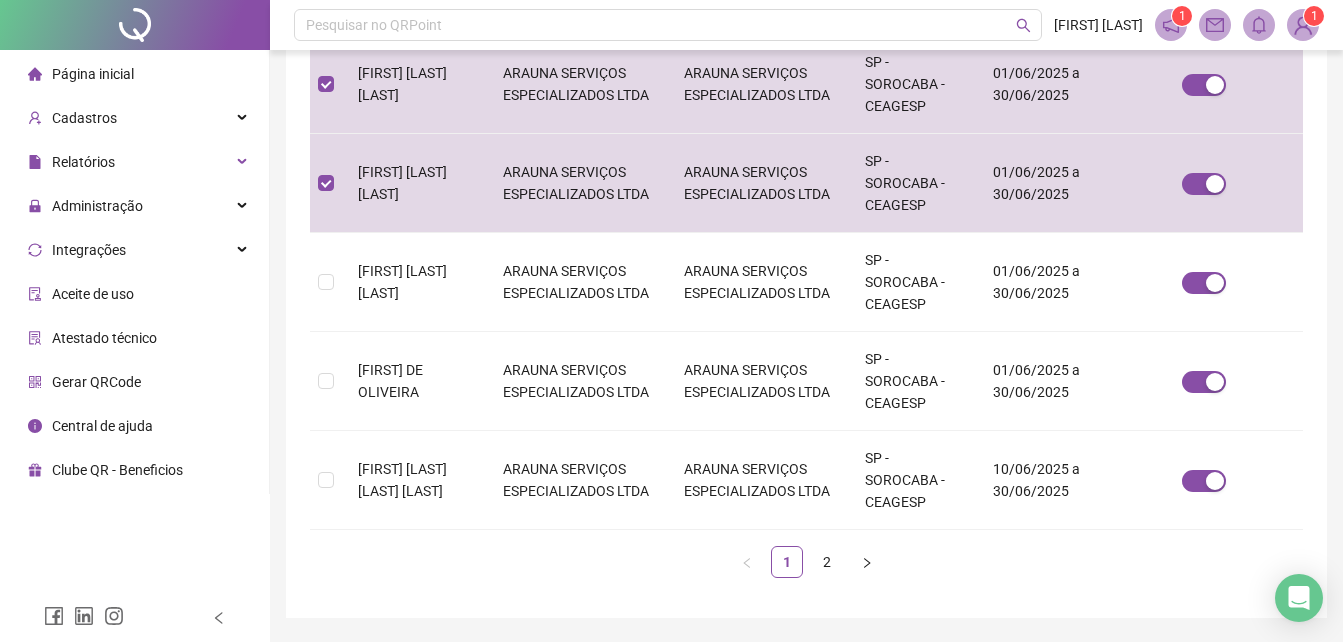scroll, scrollTop: 937, scrollLeft: 0, axis: vertical 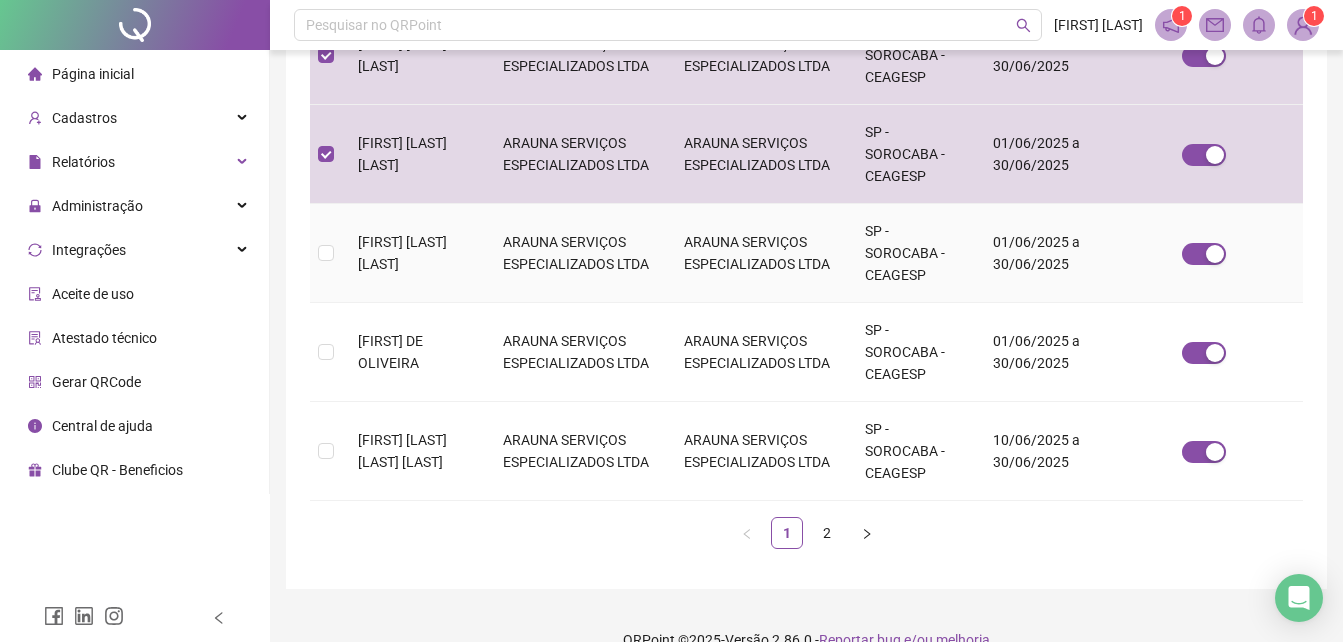 drag, startPoint x: 361, startPoint y: 231, endPoint x: 455, endPoint y: 270, distance: 101.76935 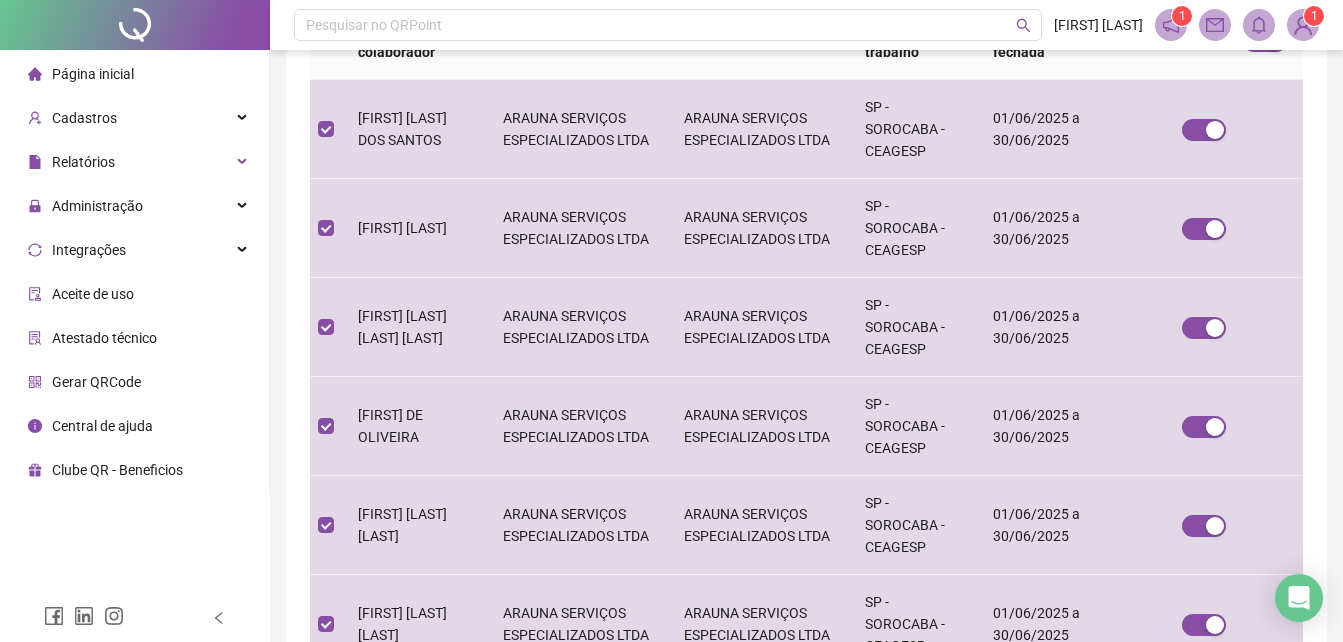 scroll, scrollTop: 970, scrollLeft: 0, axis: vertical 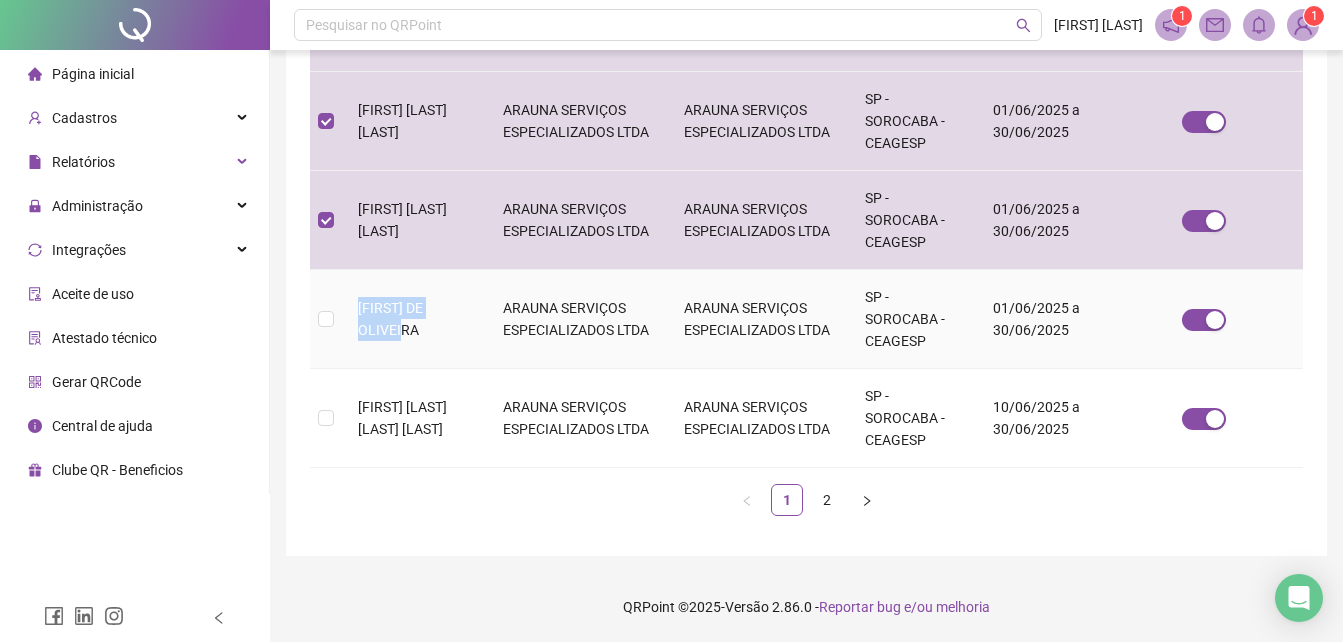 drag, startPoint x: 355, startPoint y: 318, endPoint x: 477, endPoint y: 323, distance: 122.10242 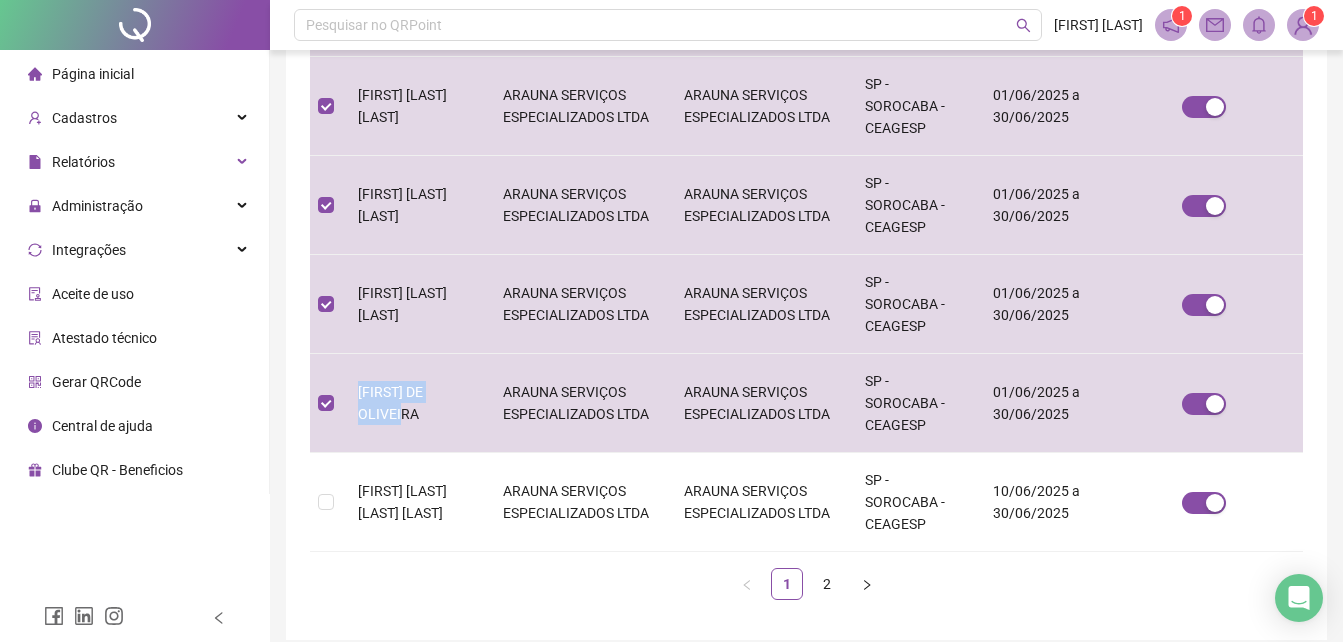 scroll, scrollTop: 970, scrollLeft: 0, axis: vertical 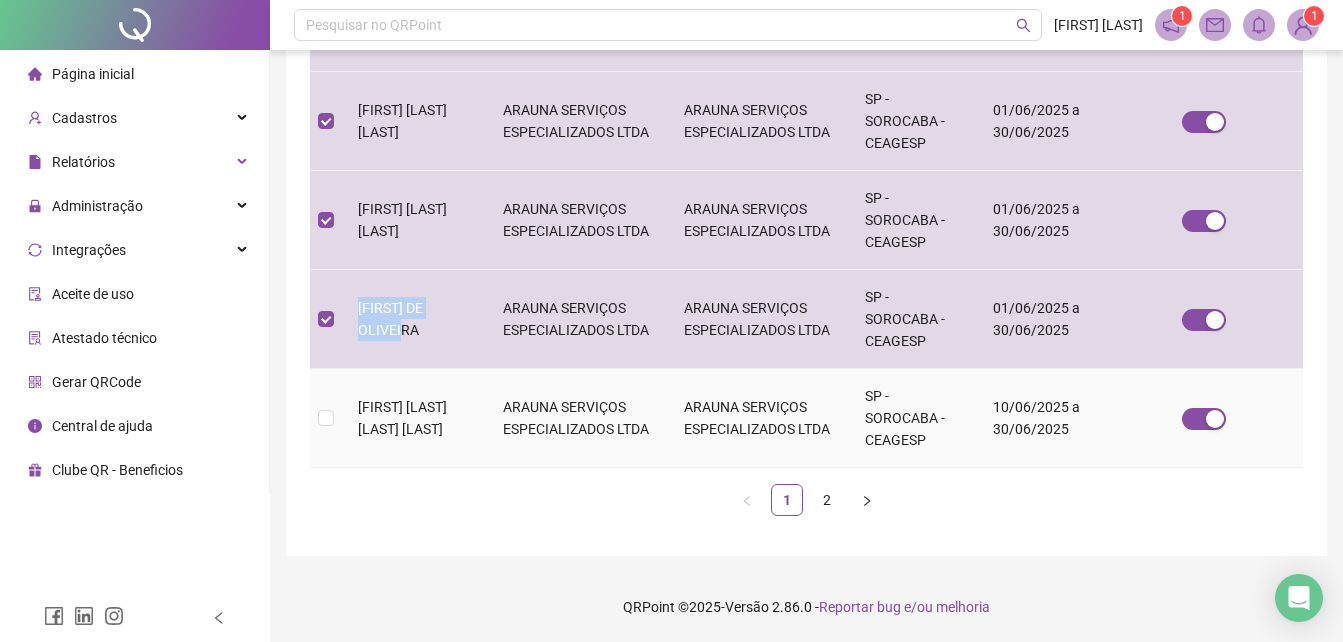 drag, startPoint x: 361, startPoint y: 392, endPoint x: 412, endPoint y: 437, distance: 68.0147 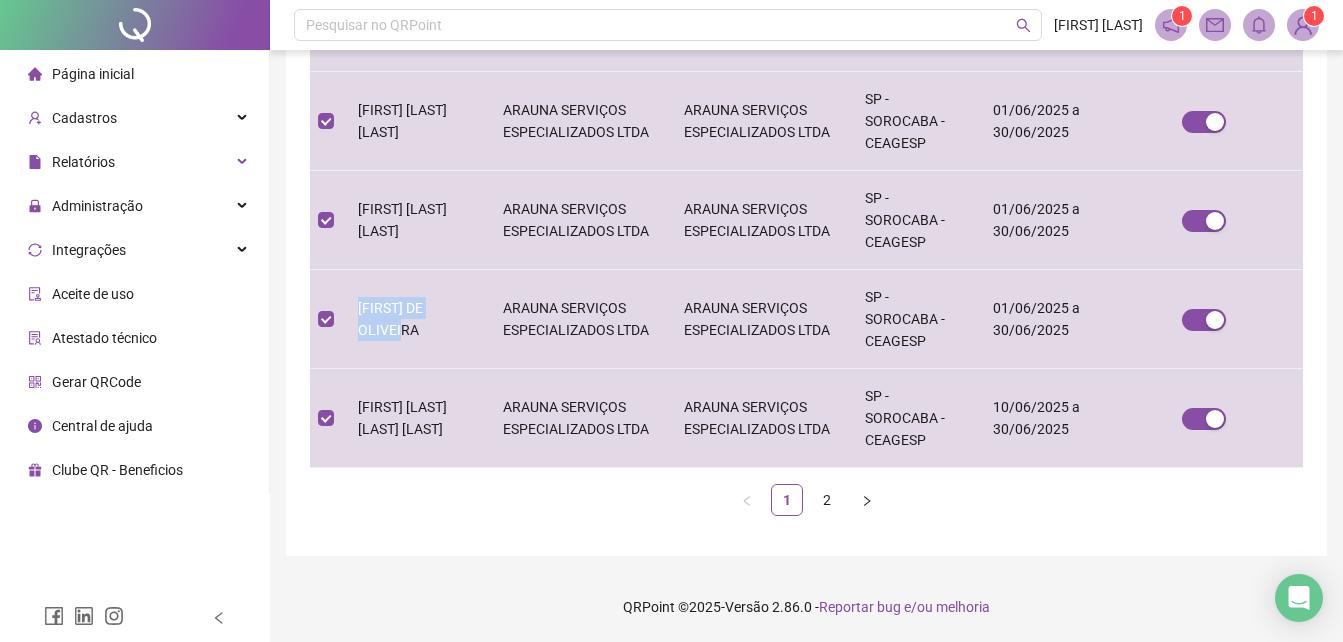 scroll, scrollTop: 89, scrollLeft: 0, axis: vertical 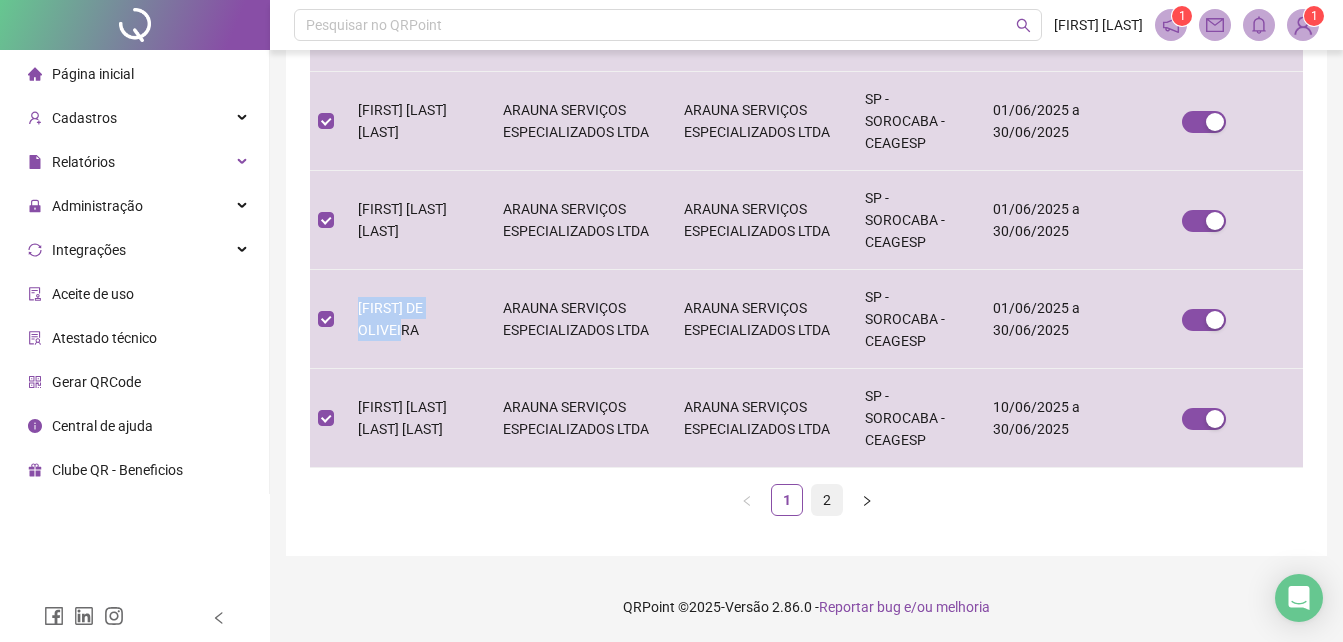 click on "2" at bounding box center (827, 500) 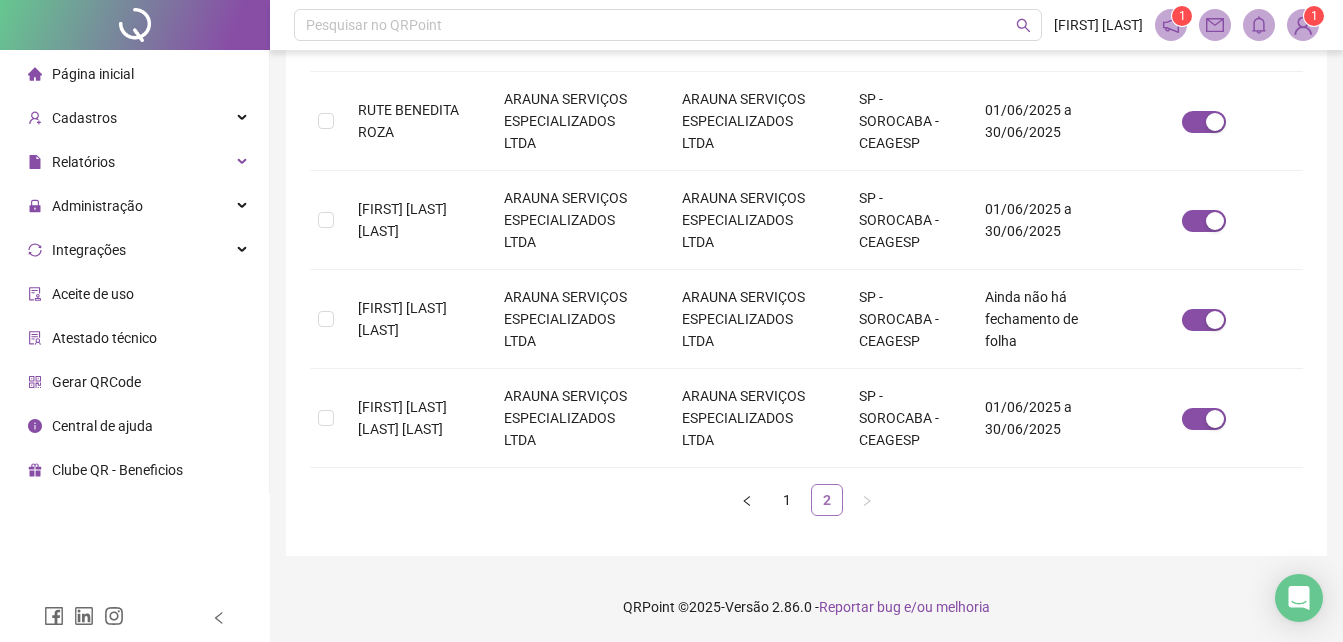 scroll, scrollTop: 89, scrollLeft: 0, axis: vertical 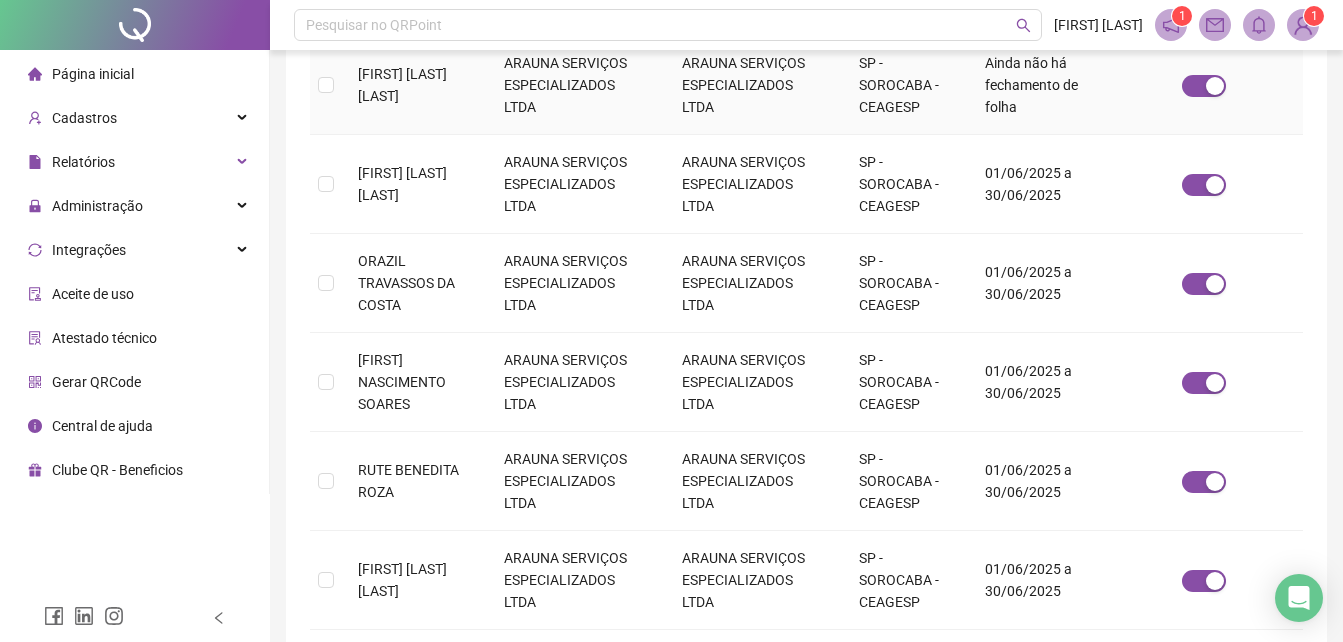 drag, startPoint x: 348, startPoint y: 72, endPoint x: 407, endPoint y: 98, distance: 64.4748 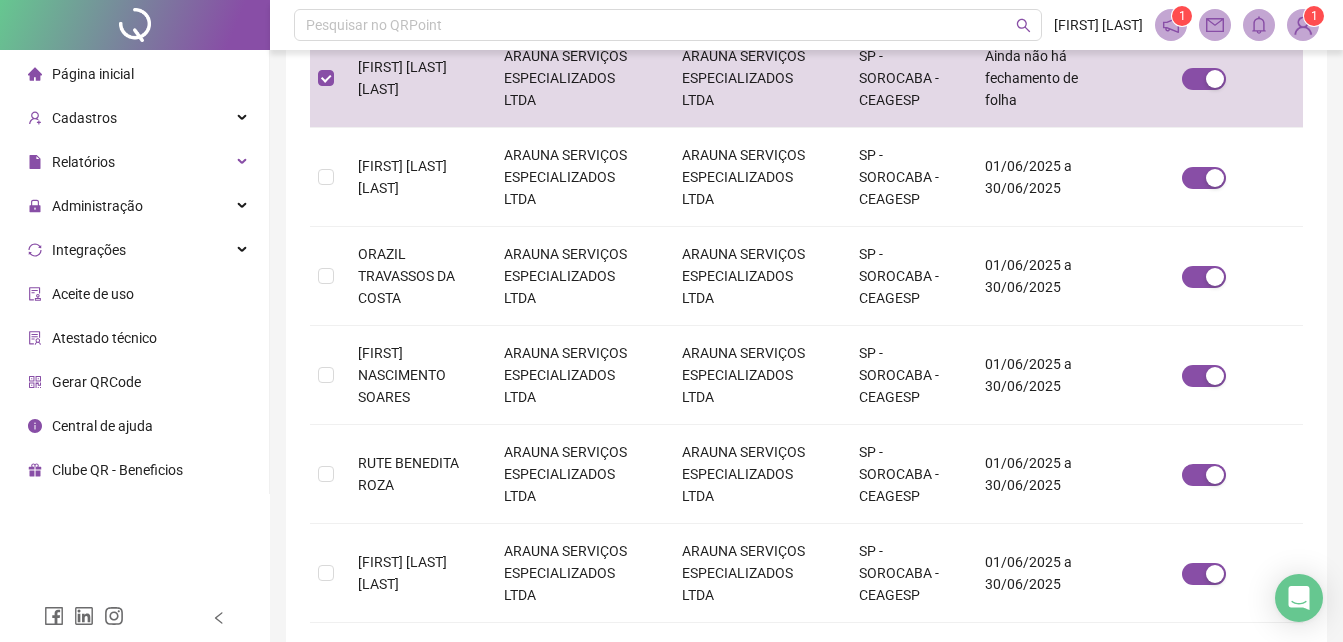scroll, scrollTop: 426, scrollLeft: 0, axis: vertical 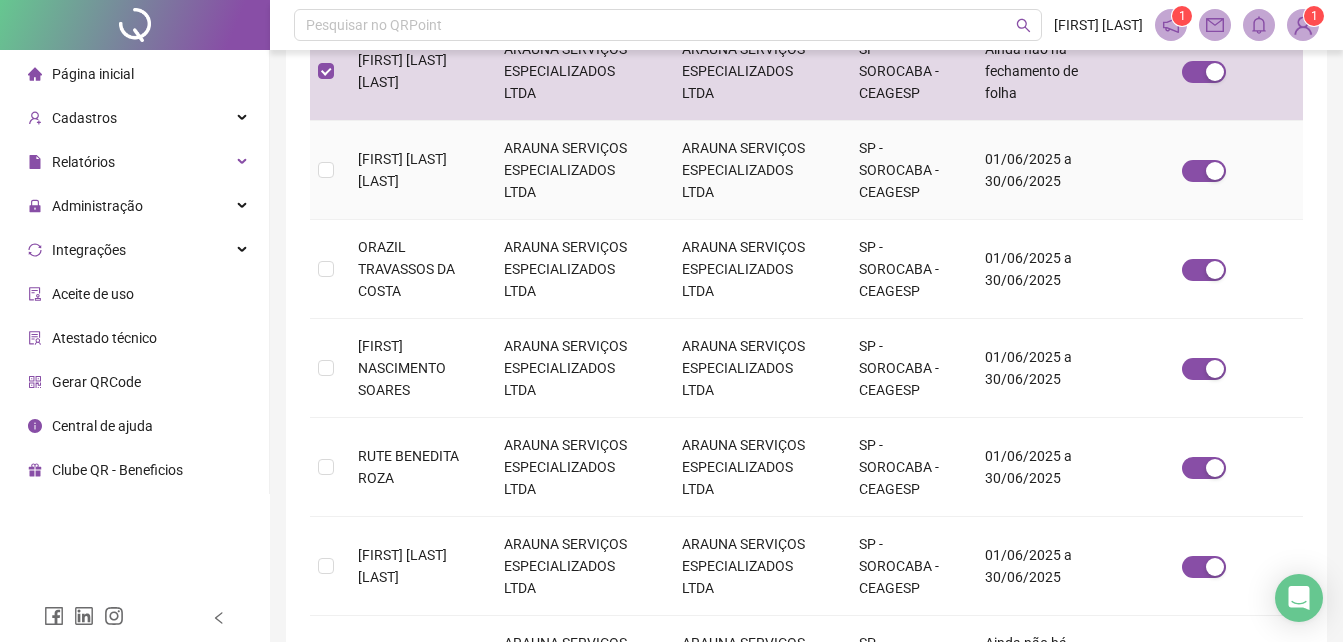 drag, startPoint x: 357, startPoint y: 141, endPoint x: 435, endPoint y: 209, distance: 103.47947 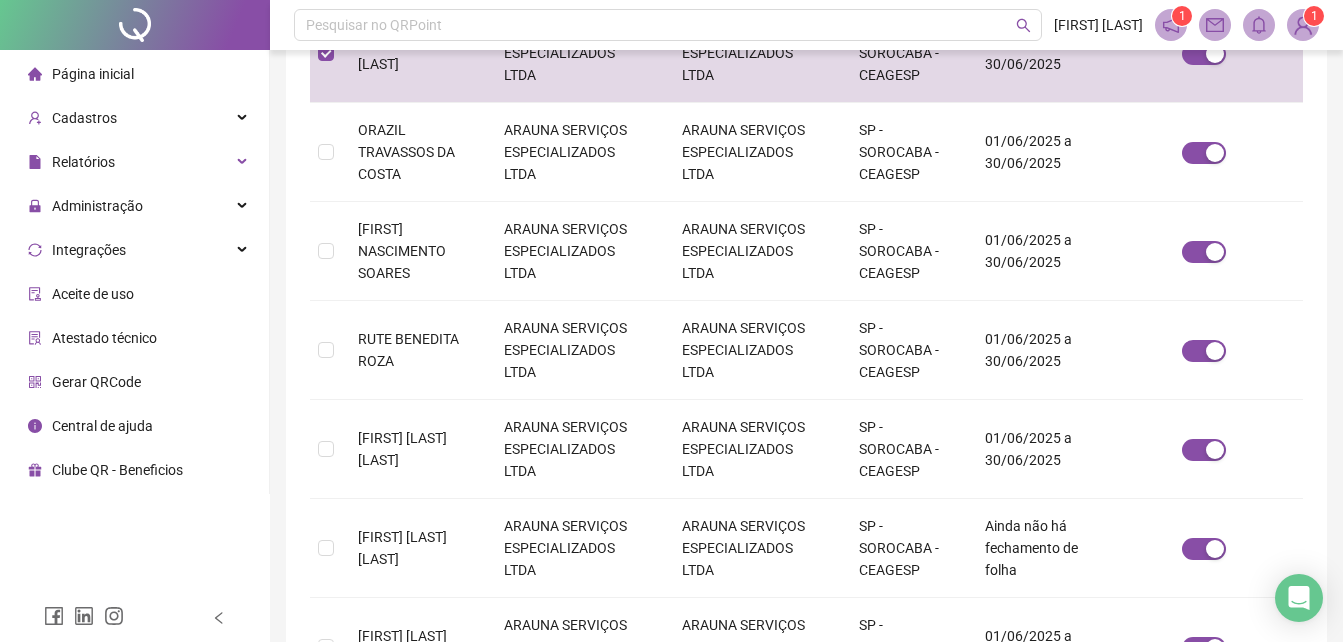 scroll, scrollTop: 562, scrollLeft: 0, axis: vertical 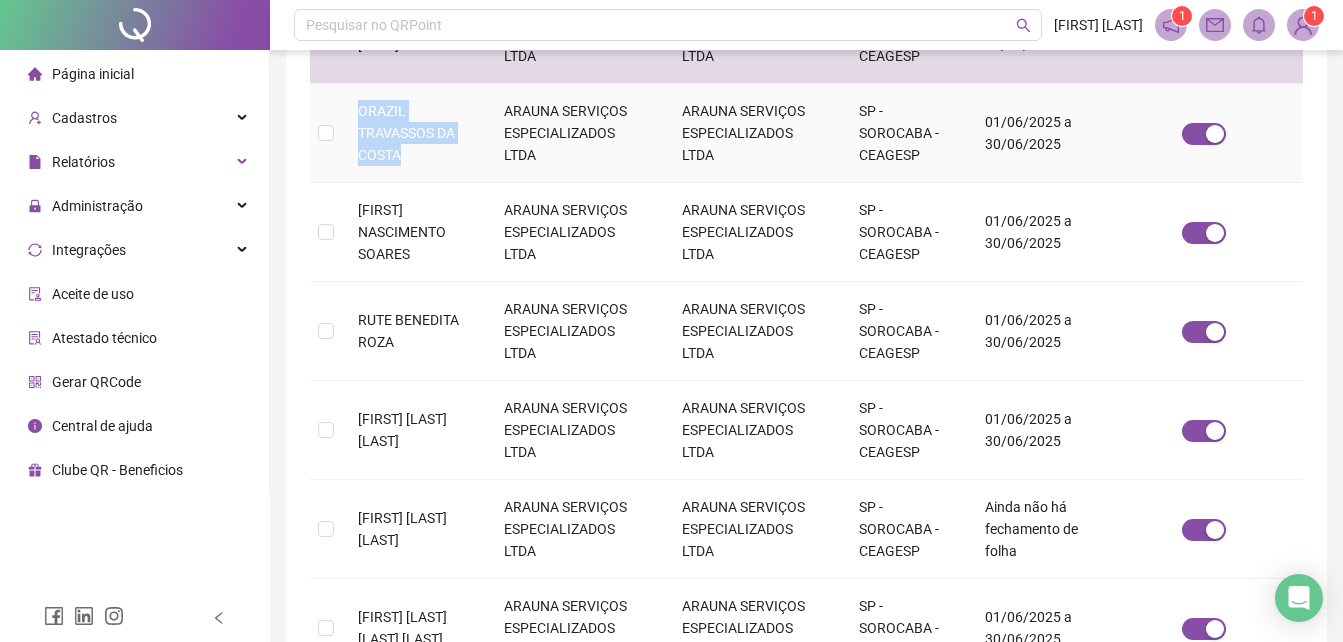 drag, startPoint x: 359, startPoint y: 112, endPoint x: 445, endPoint y: 153, distance: 95.27329 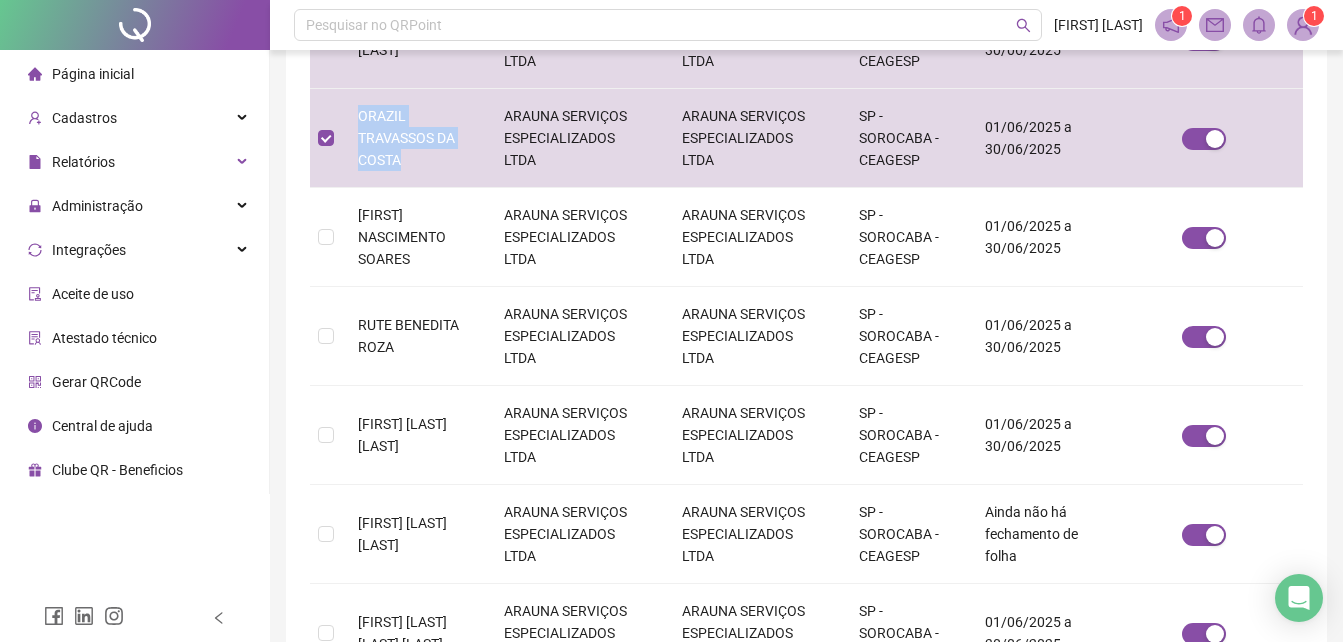 scroll, scrollTop: 657, scrollLeft: 0, axis: vertical 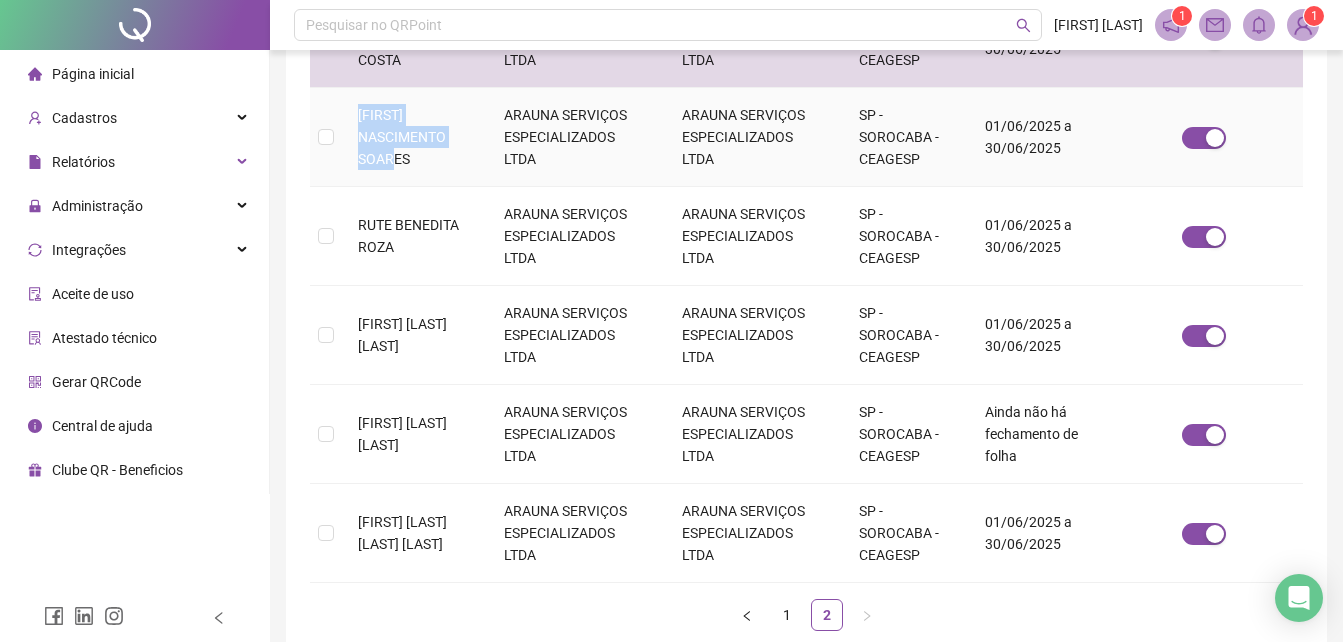 drag, startPoint x: 356, startPoint y: 108, endPoint x: 419, endPoint y: 159, distance: 81.055534 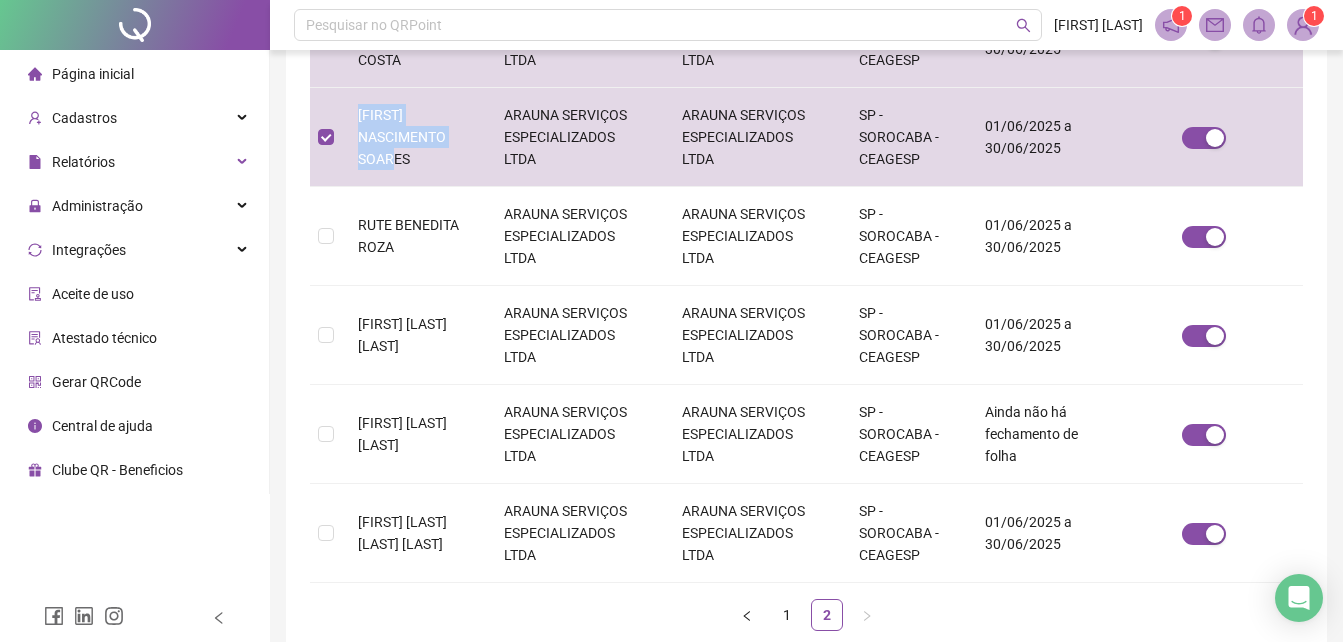 scroll, scrollTop: 89, scrollLeft: 0, axis: vertical 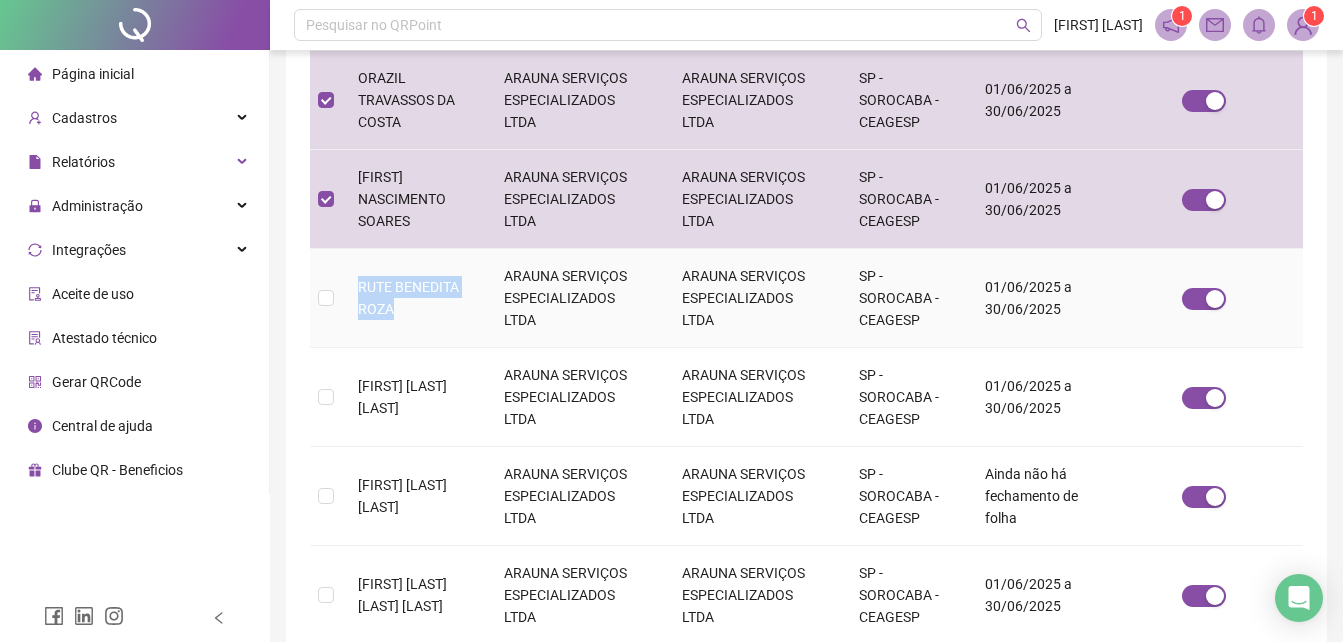 drag, startPoint x: 357, startPoint y: 281, endPoint x: 398, endPoint y: 311, distance: 50.803543 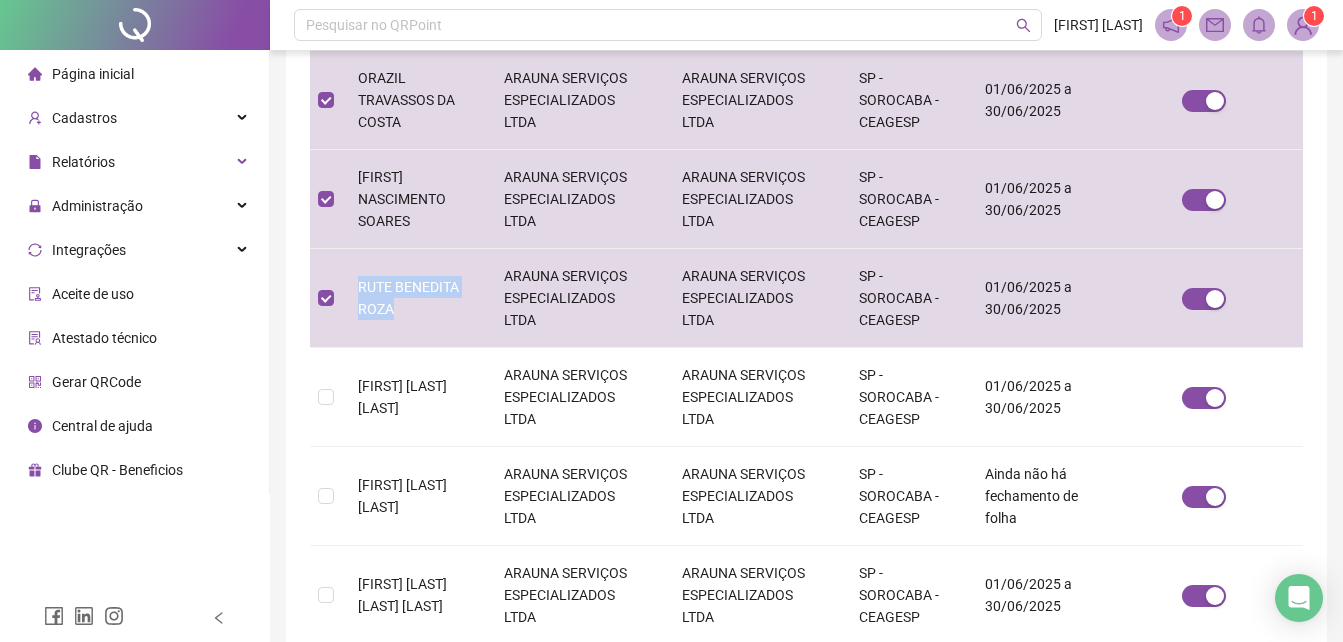 scroll, scrollTop: 89, scrollLeft: 0, axis: vertical 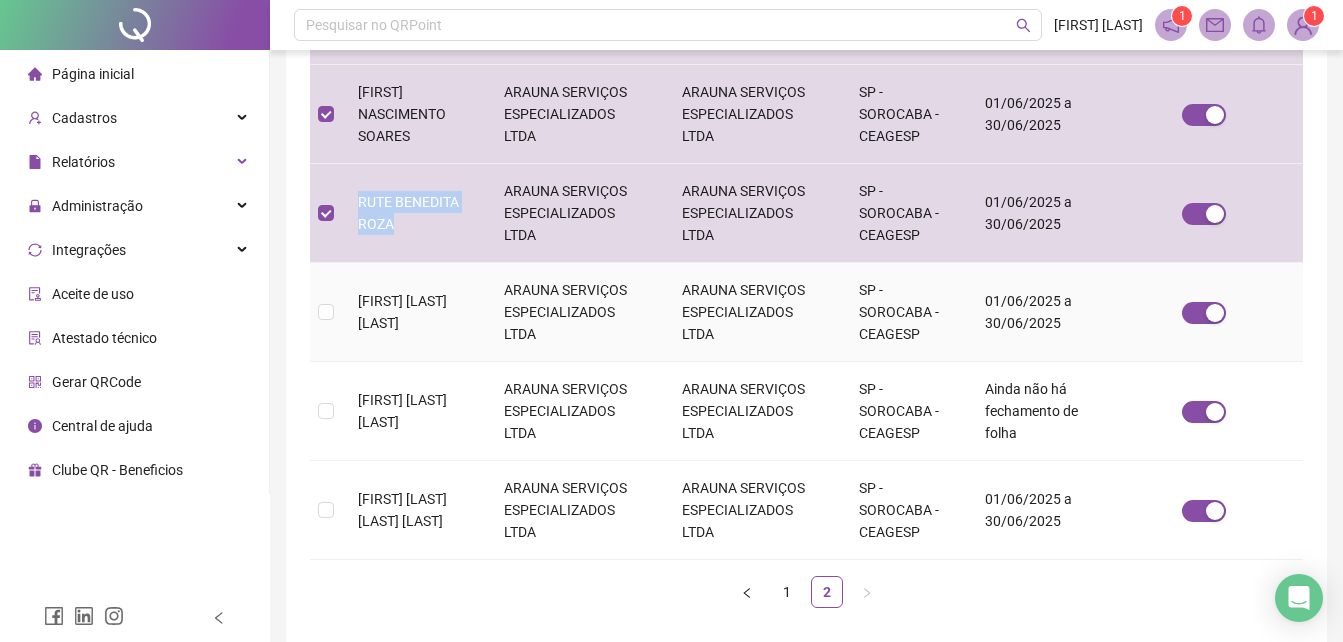 drag, startPoint x: 355, startPoint y: 297, endPoint x: 474, endPoint y: 334, distance: 124.61942 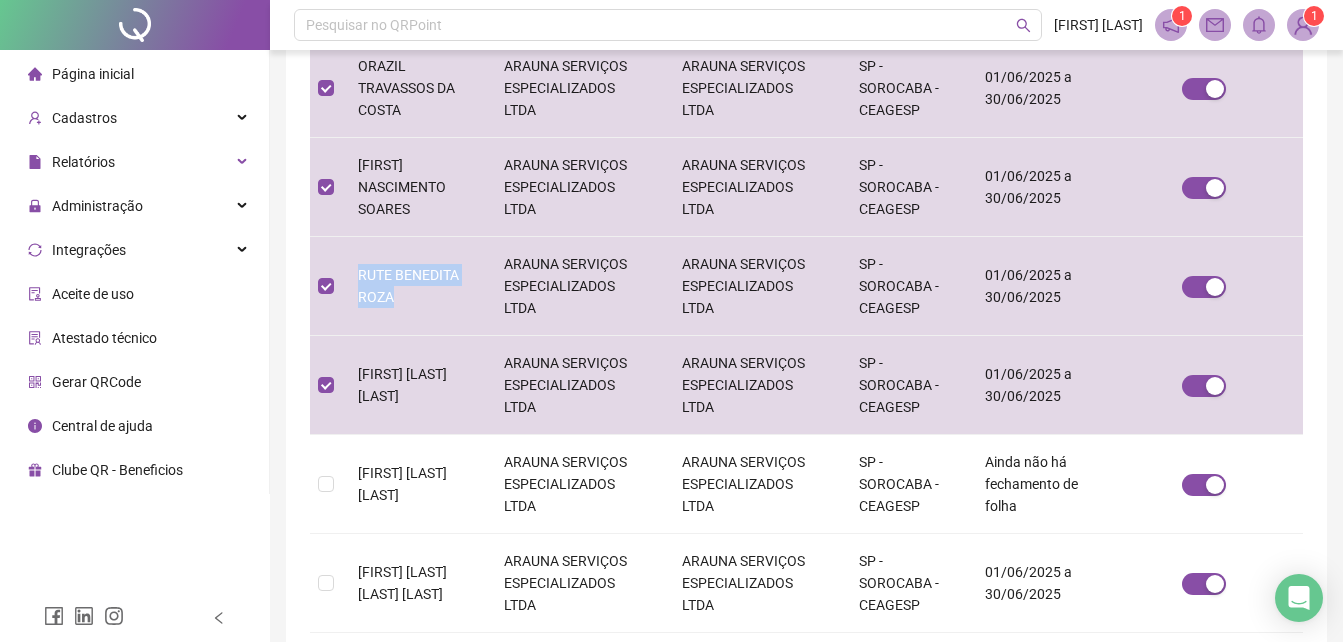 scroll, scrollTop: 723, scrollLeft: 0, axis: vertical 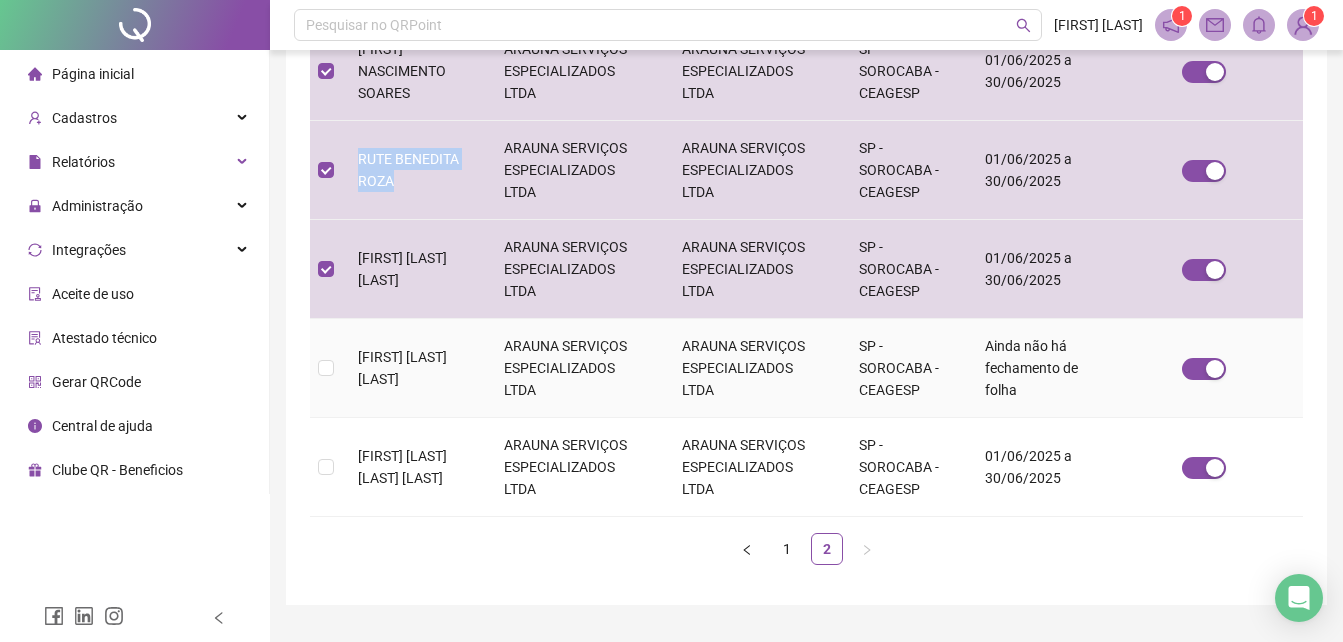 drag, startPoint x: 356, startPoint y: 352, endPoint x: 426, endPoint y: 385, distance: 77.388626 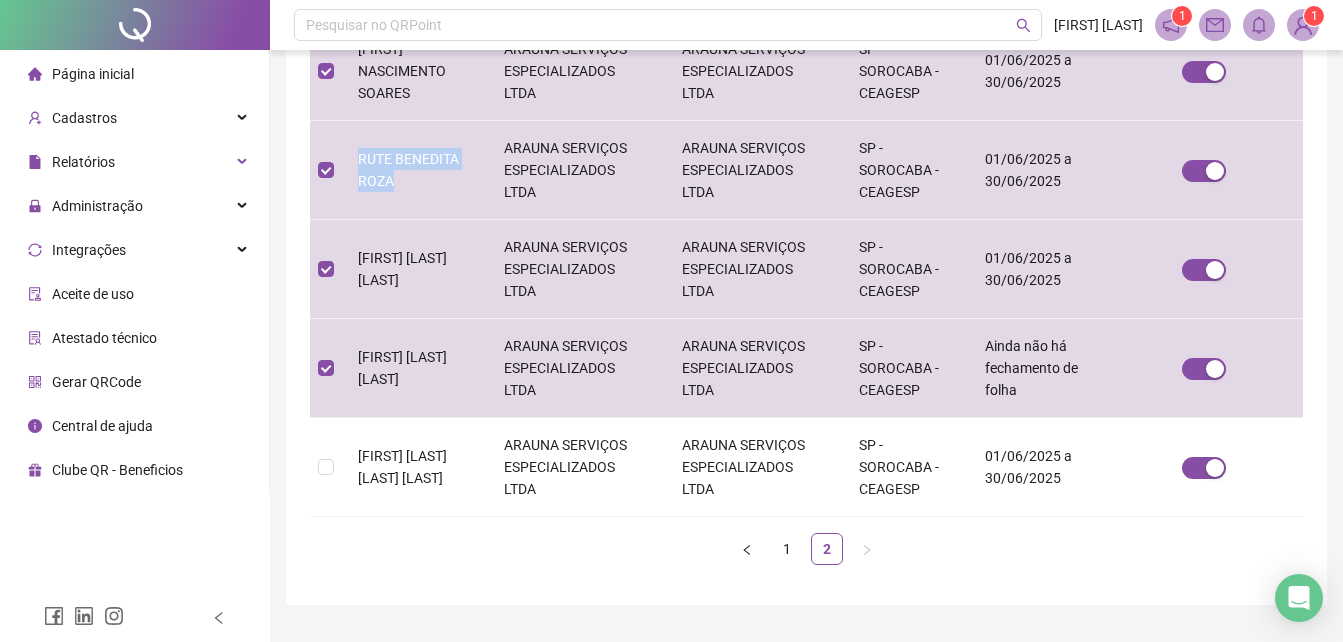 scroll, scrollTop: 89, scrollLeft: 0, axis: vertical 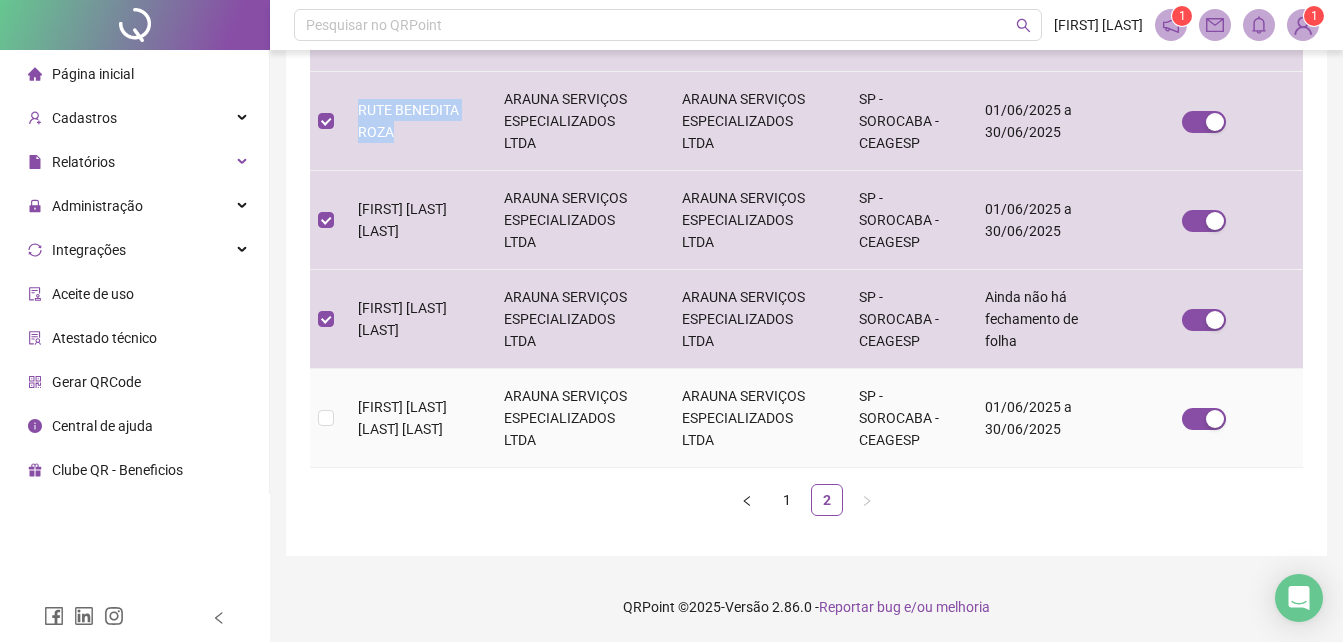 drag, startPoint x: 352, startPoint y: 393, endPoint x: 412, endPoint y: 445, distance: 79.397736 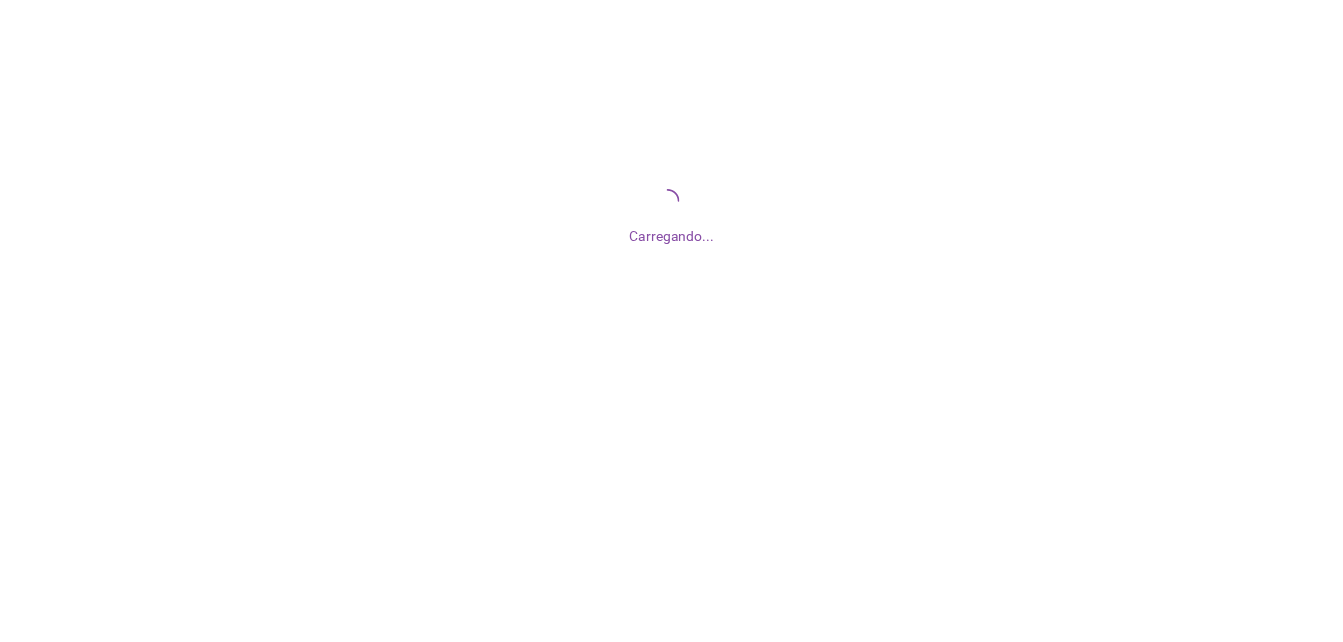 scroll, scrollTop: 0, scrollLeft: 0, axis: both 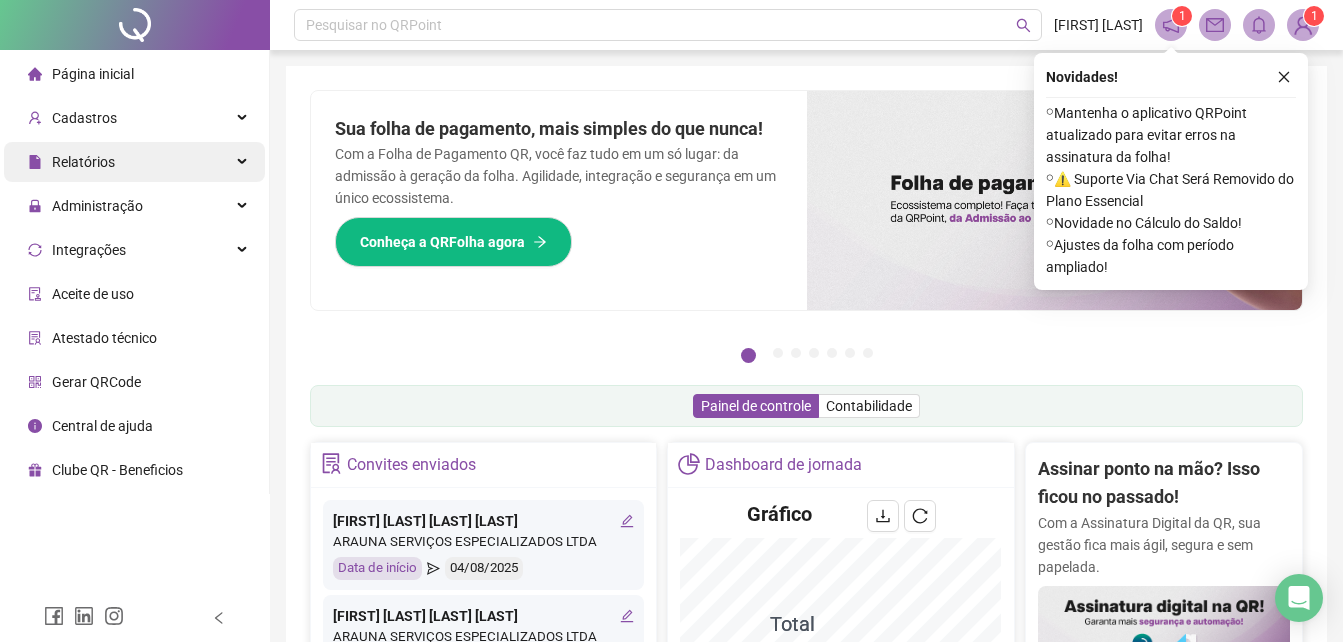 click on "Relatórios" at bounding box center (134, 162) 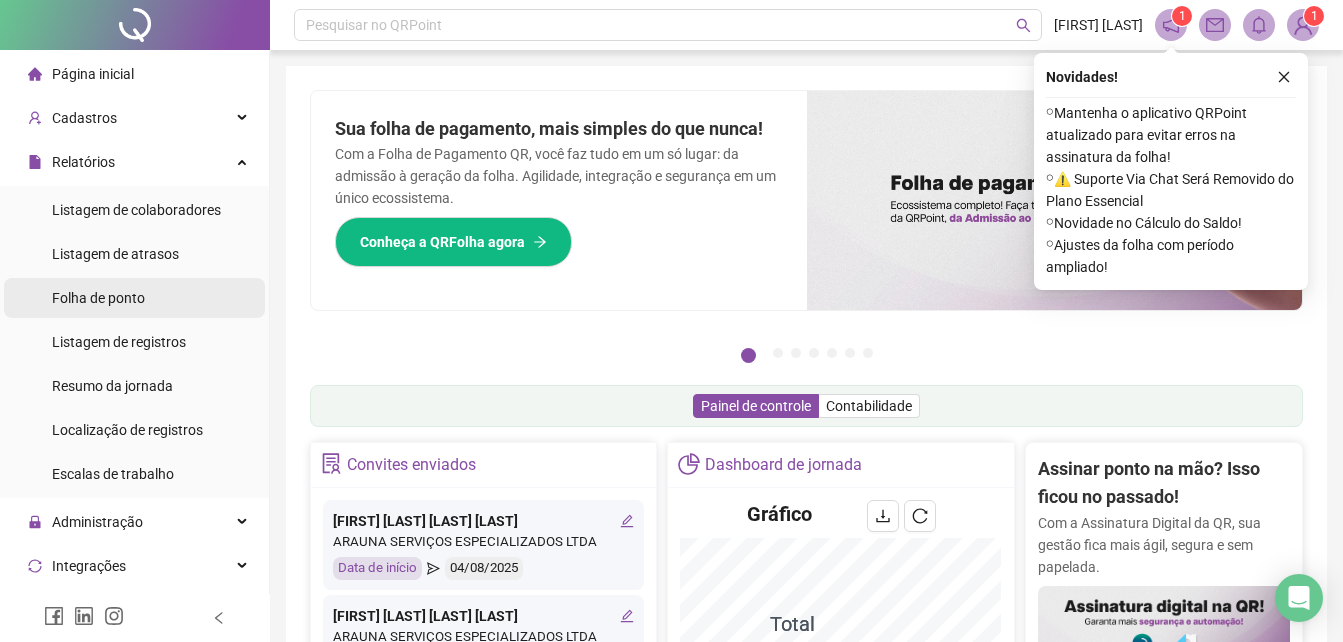 click on "Folha de ponto" at bounding box center [134, 298] 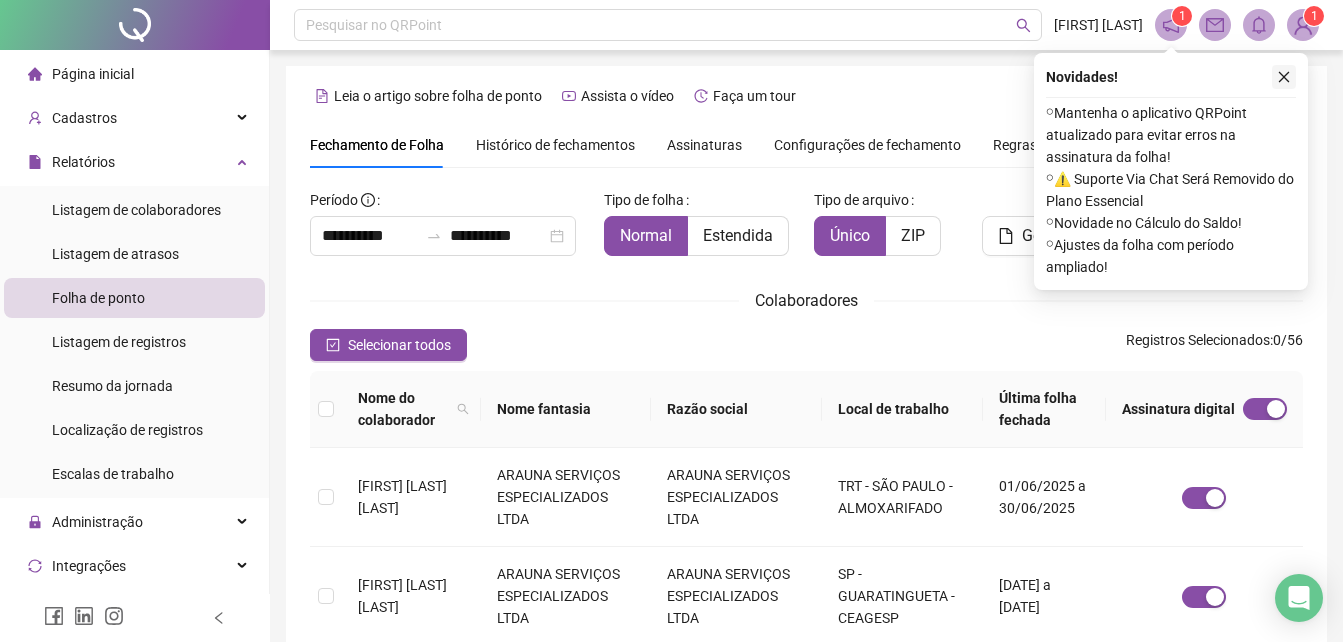 click on "⚬  ⚠️ Suporte Via Chat Será Removido do Plano Essencial" at bounding box center [1171, 190] 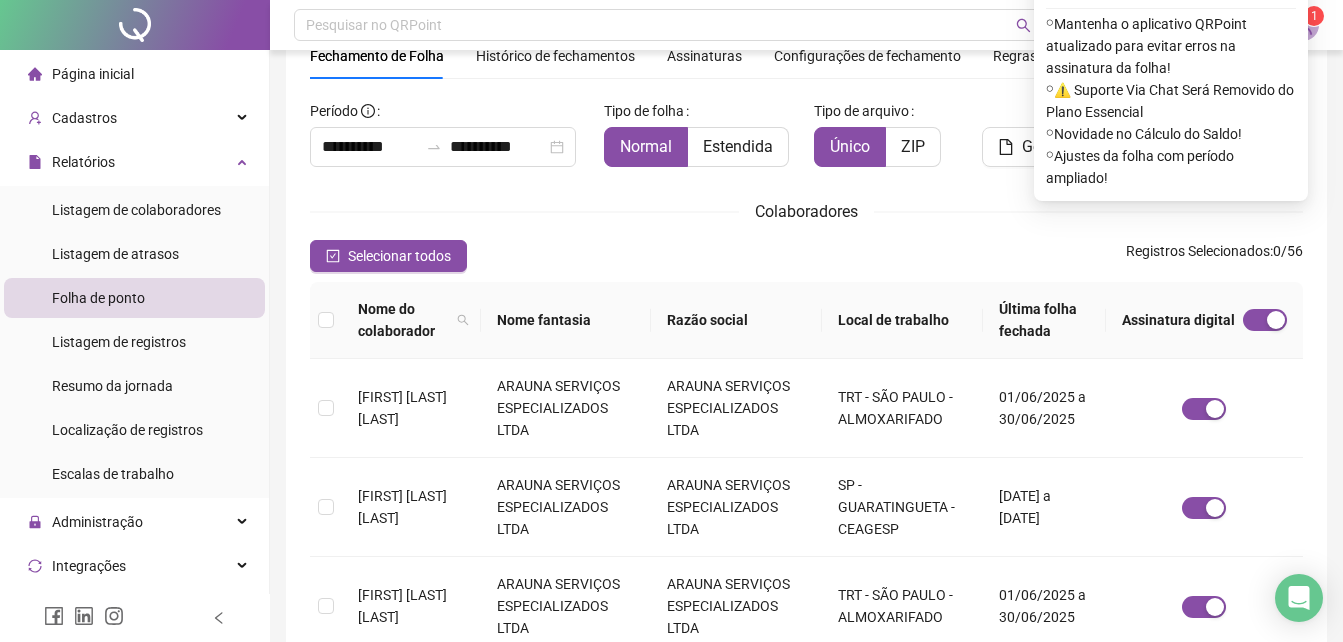 scroll, scrollTop: 0, scrollLeft: 0, axis: both 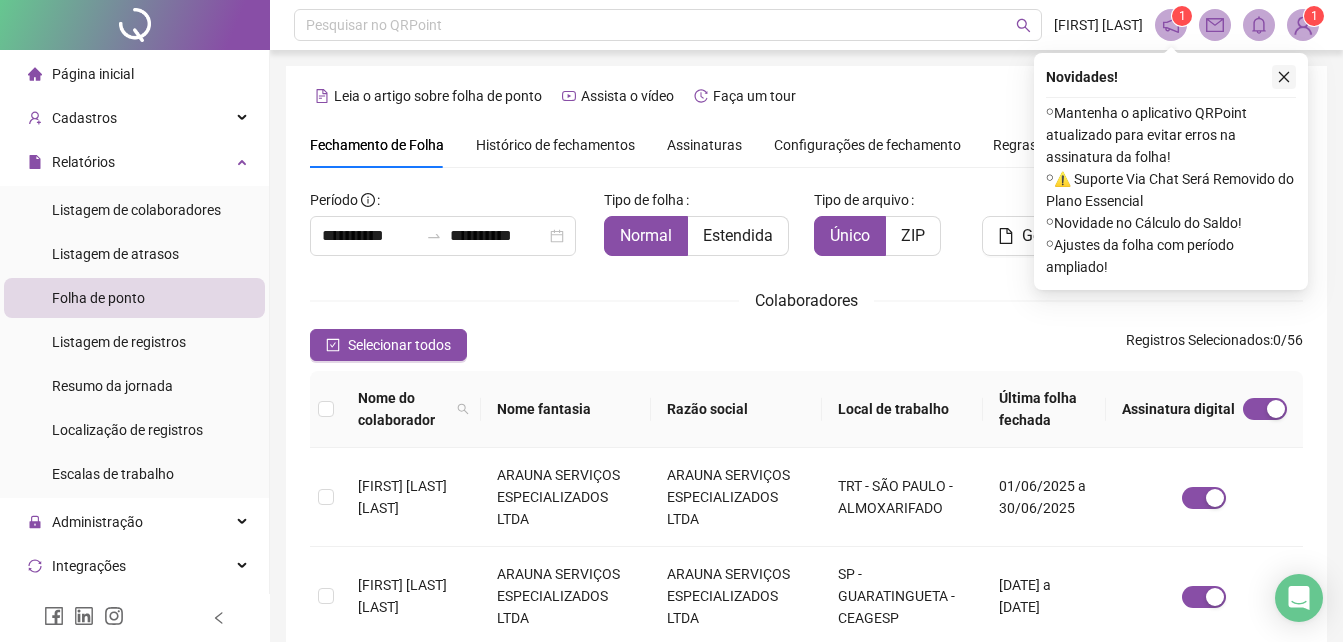 click 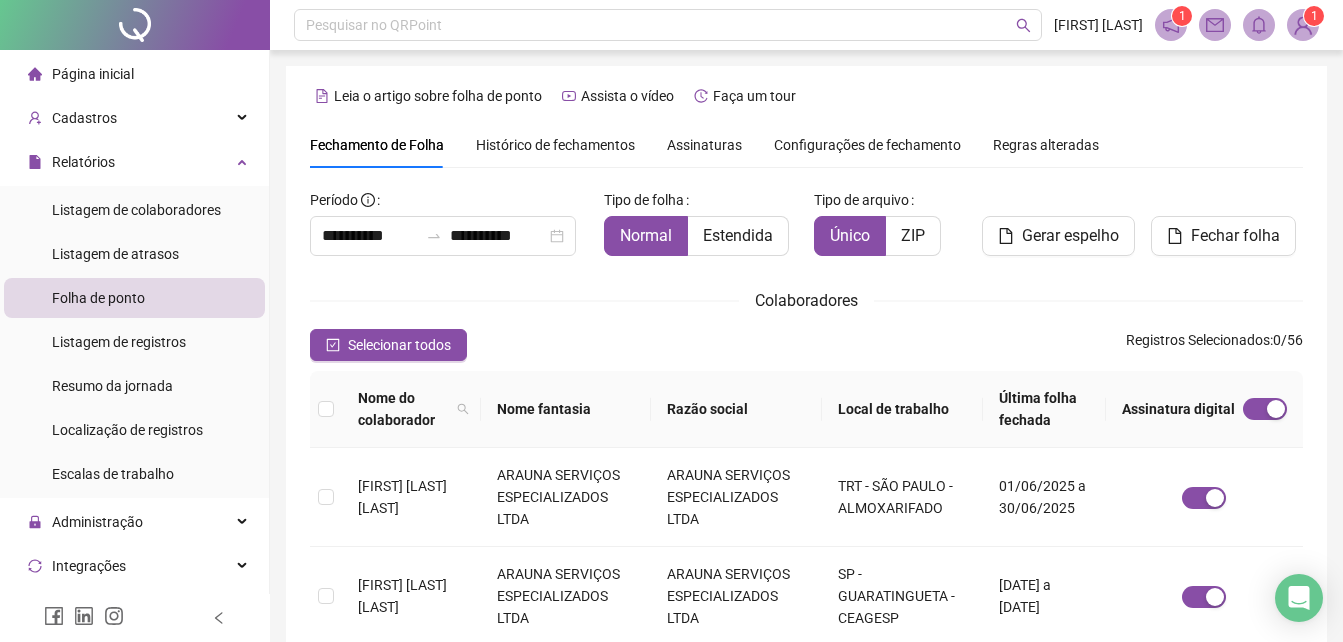 click on "Assinaturas" at bounding box center (704, 145) 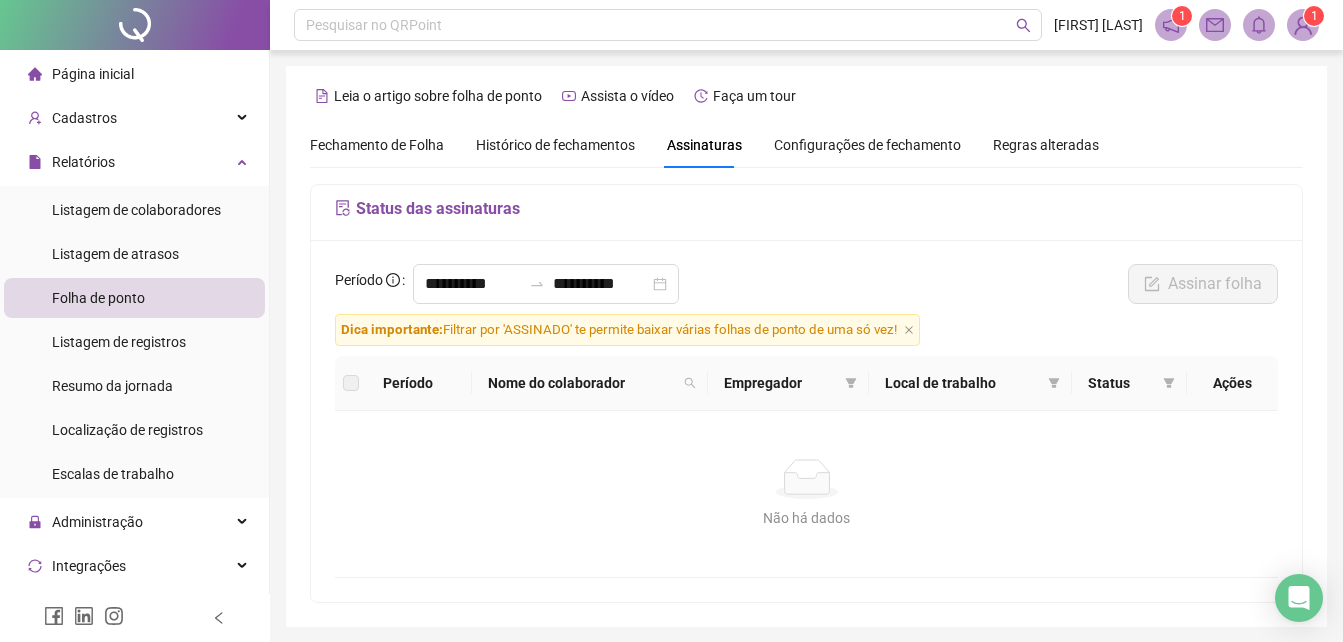 scroll, scrollTop: 71, scrollLeft: 0, axis: vertical 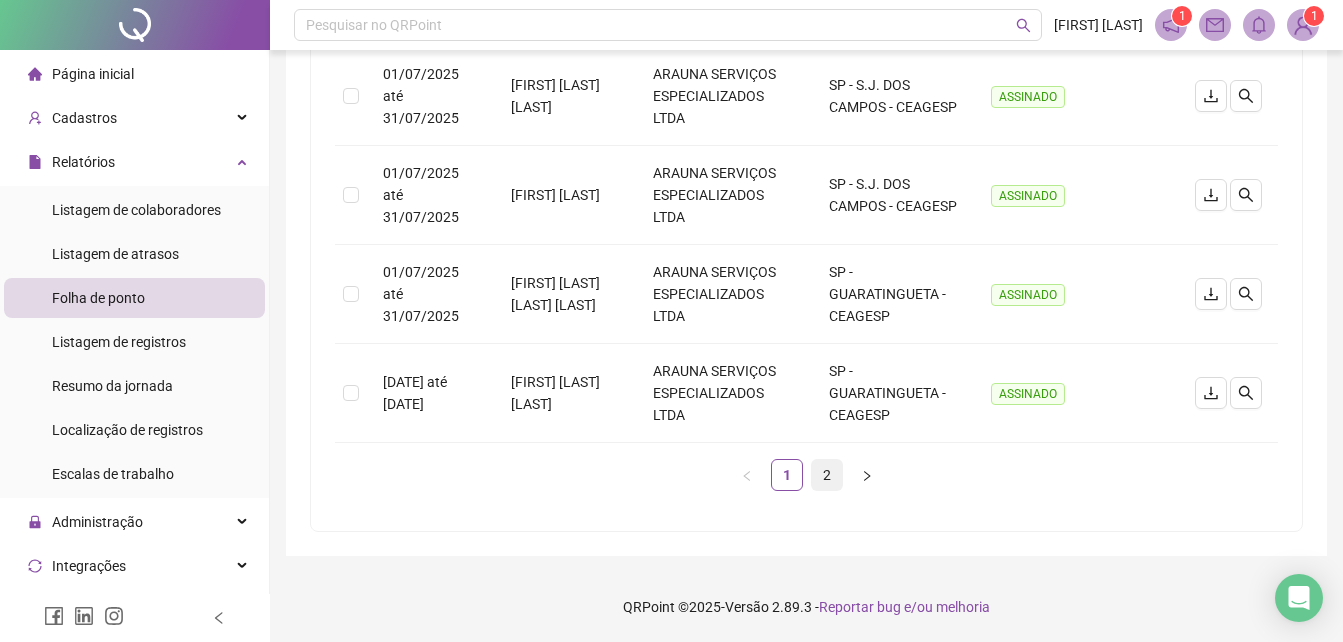click on "2" at bounding box center (827, 475) 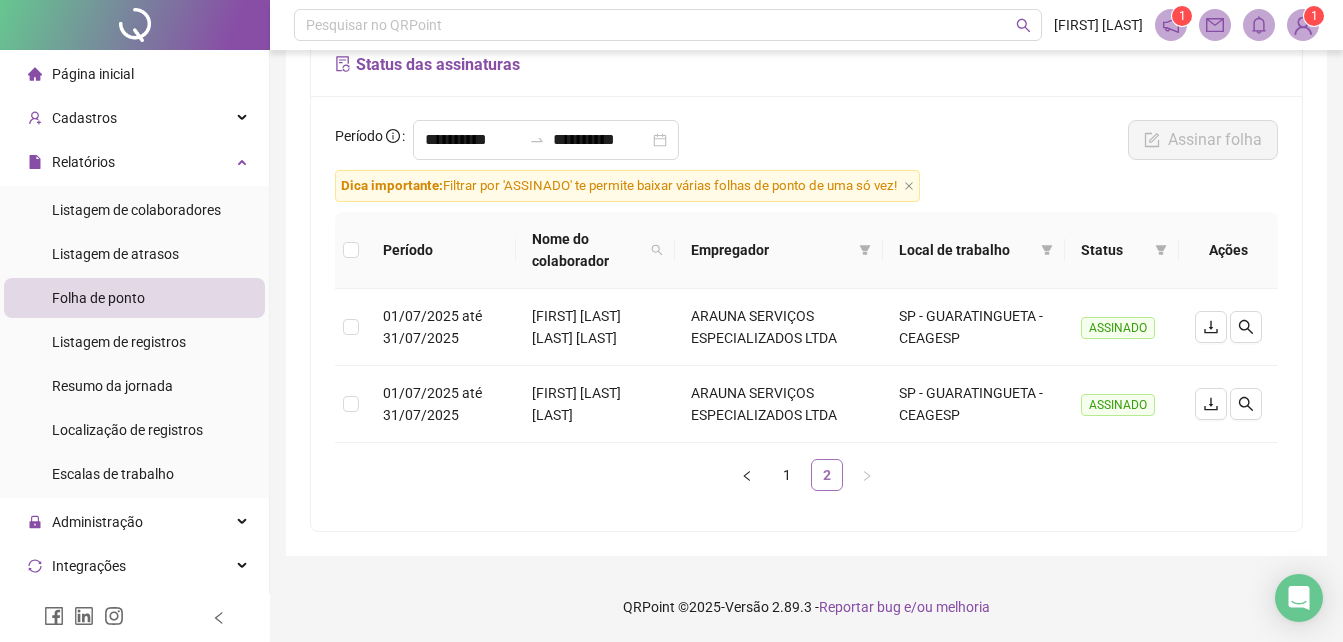 scroll, scrollTop: 144, scrollLeft: 0, axis: vertical 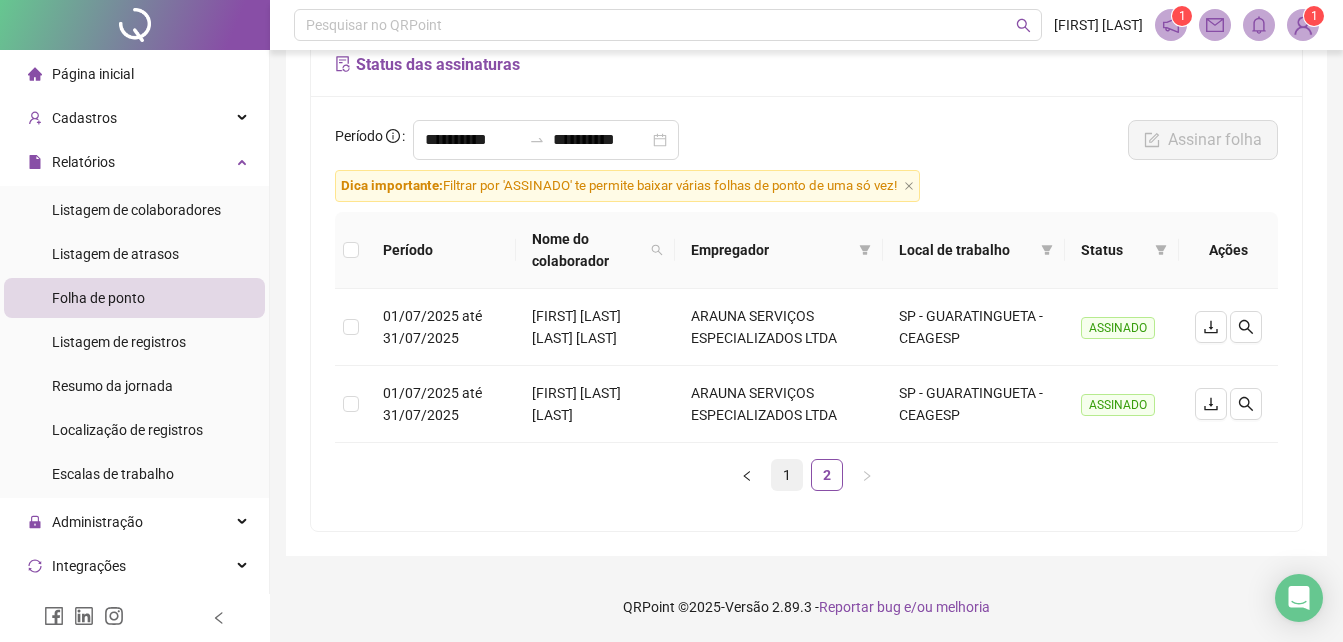 click on "1" at bounding box center (787, 475) 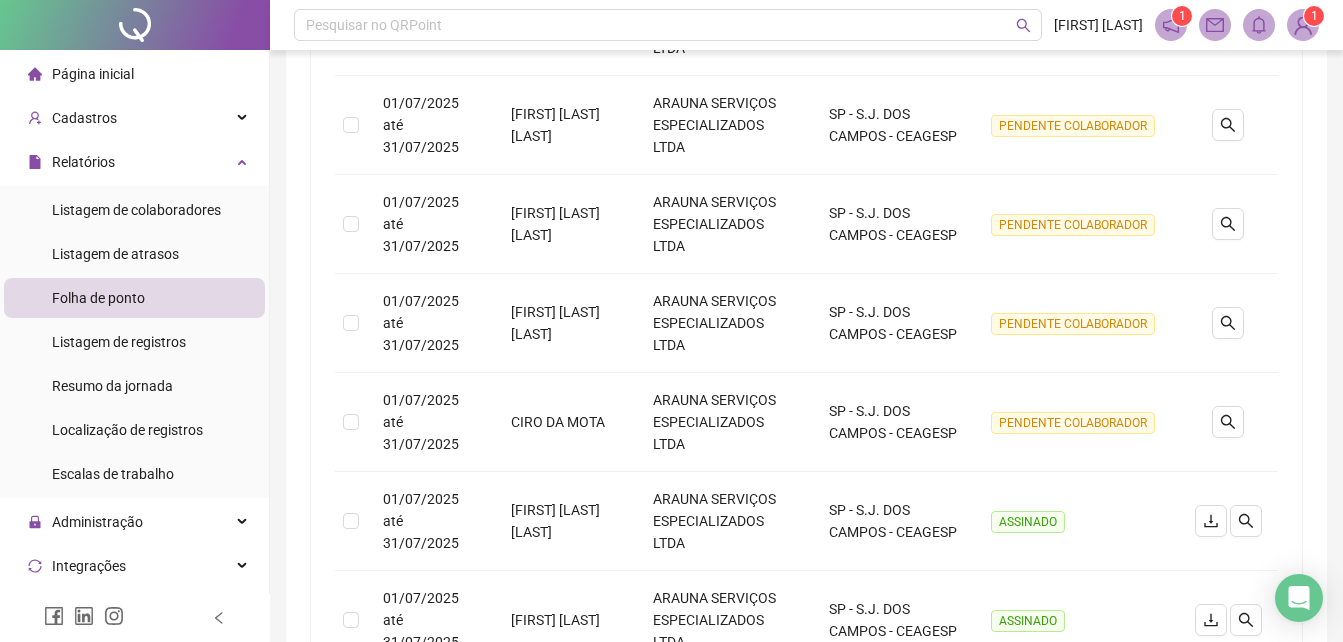 scroll, scrollTop: 558, scrollLeft: 0, axis: vertical 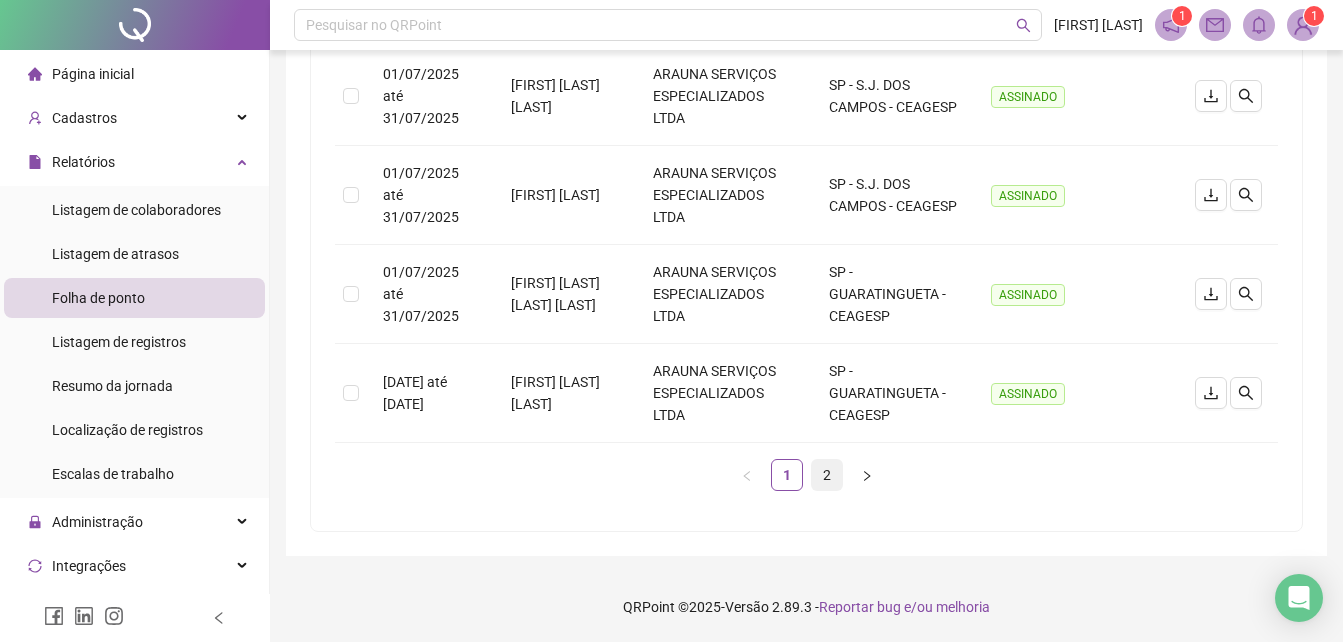 click on "2" at bounding box center [827, 475] 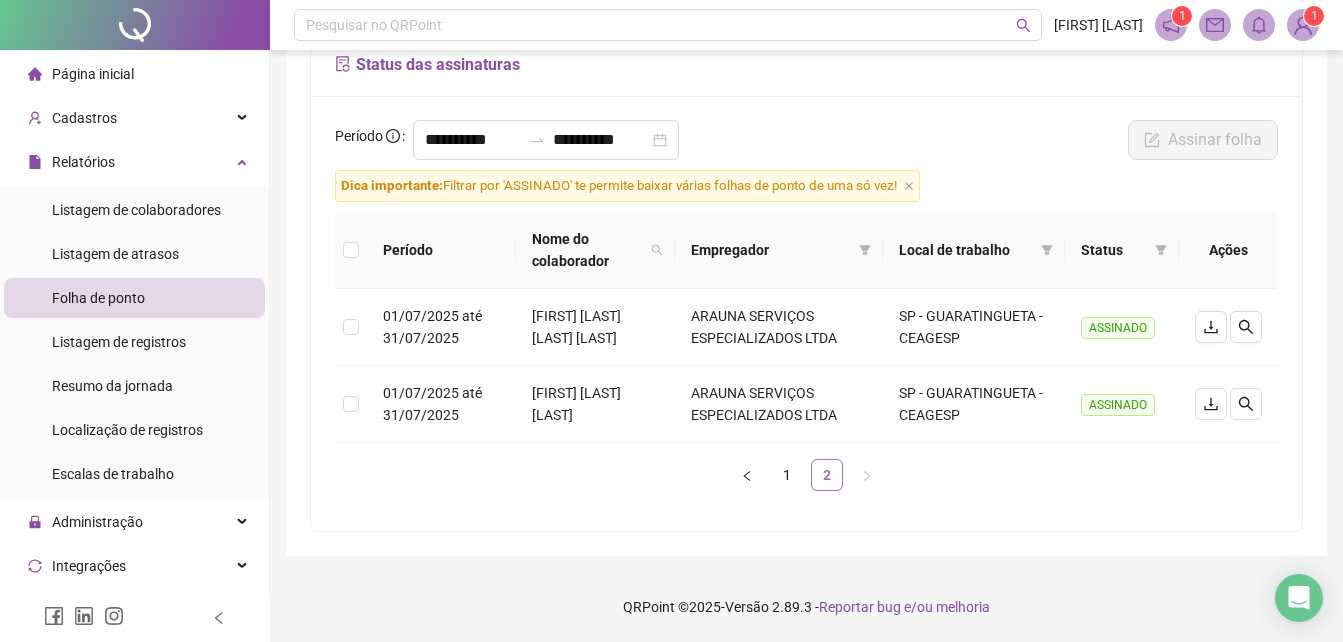 scroll, scrollTop: 144, scrollLeft: 0, axis: vertical 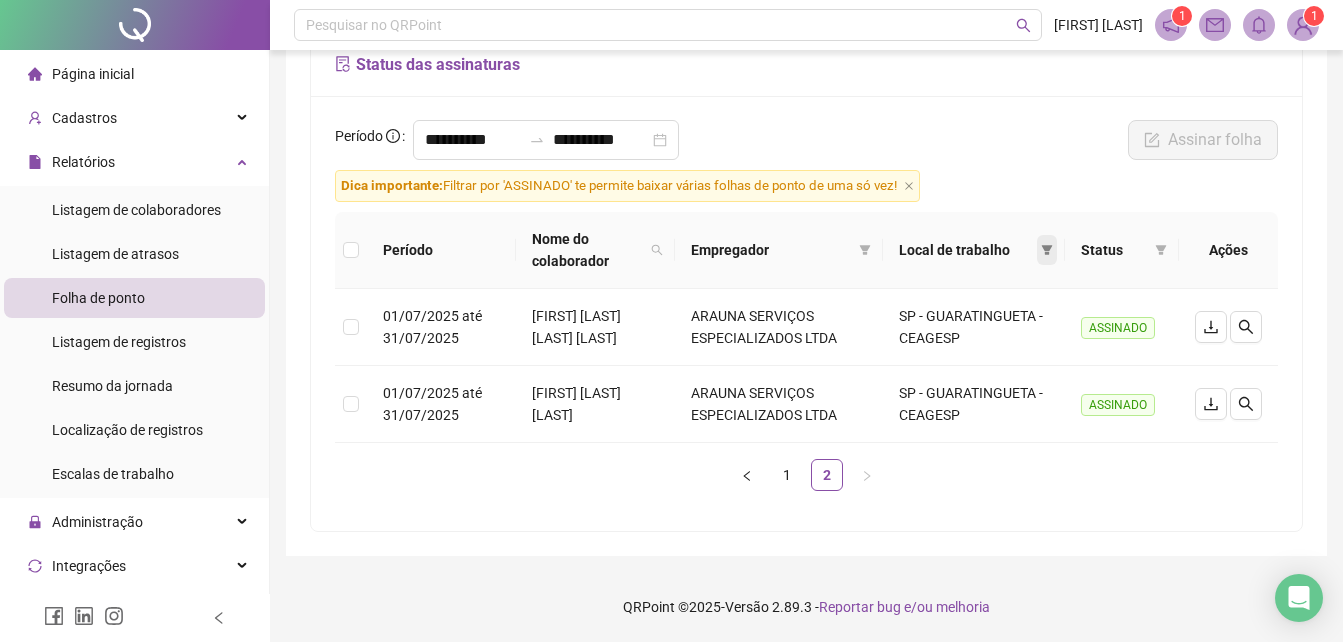 click 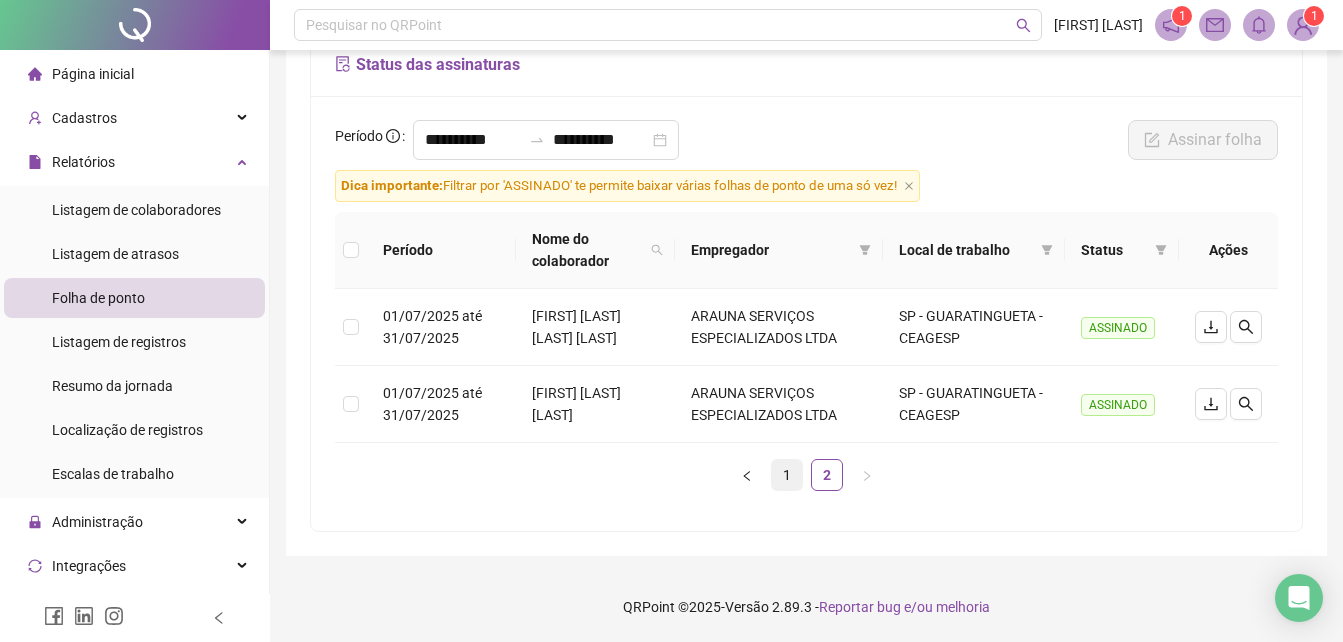 click on "1" at bounding box center [787, 475] 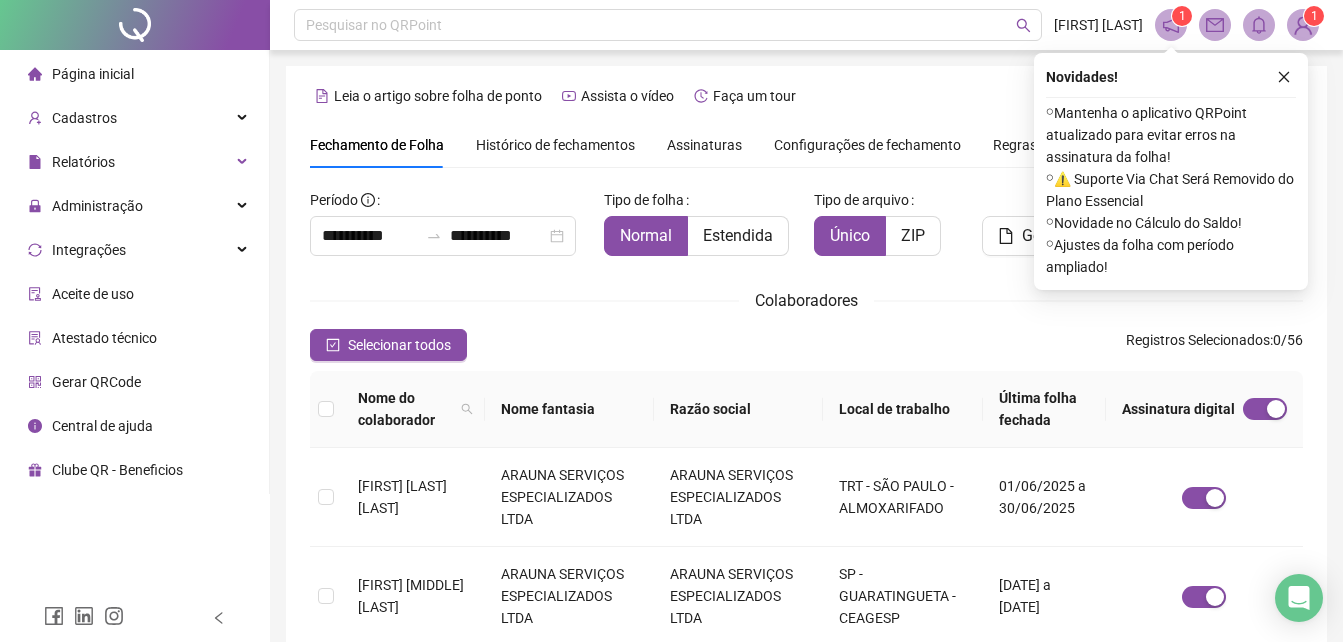 scroll, scrollTop: 89, scrollLeft: 0, axis: vertical 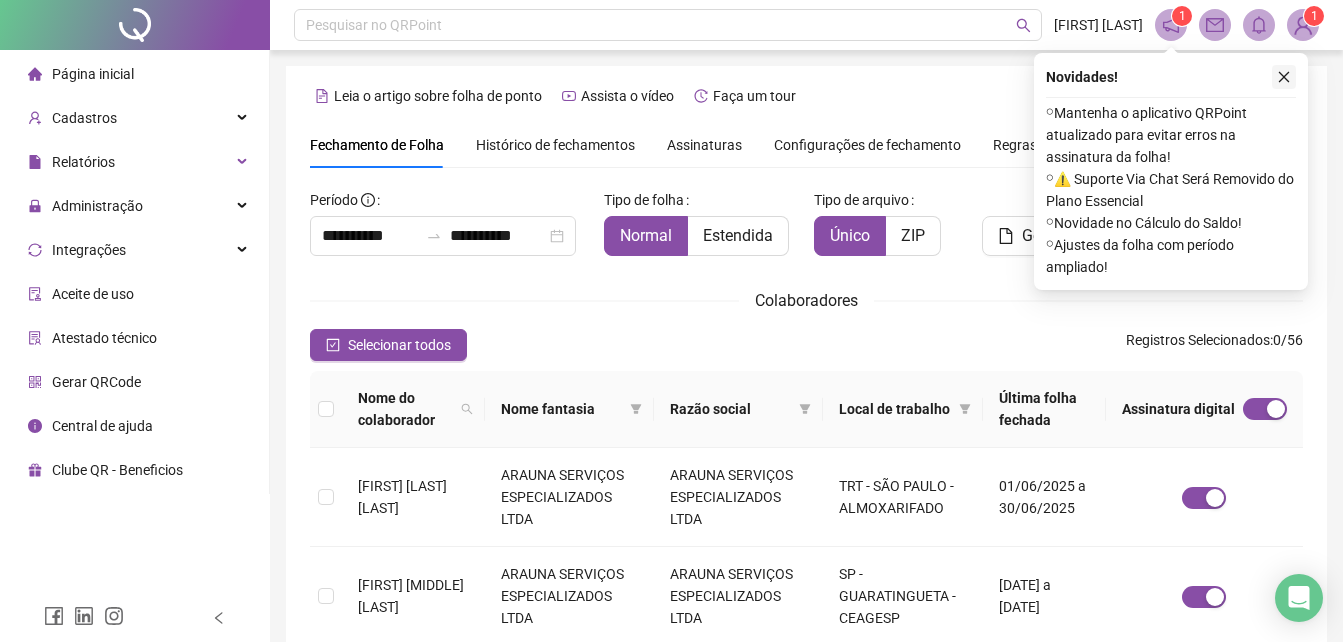 click 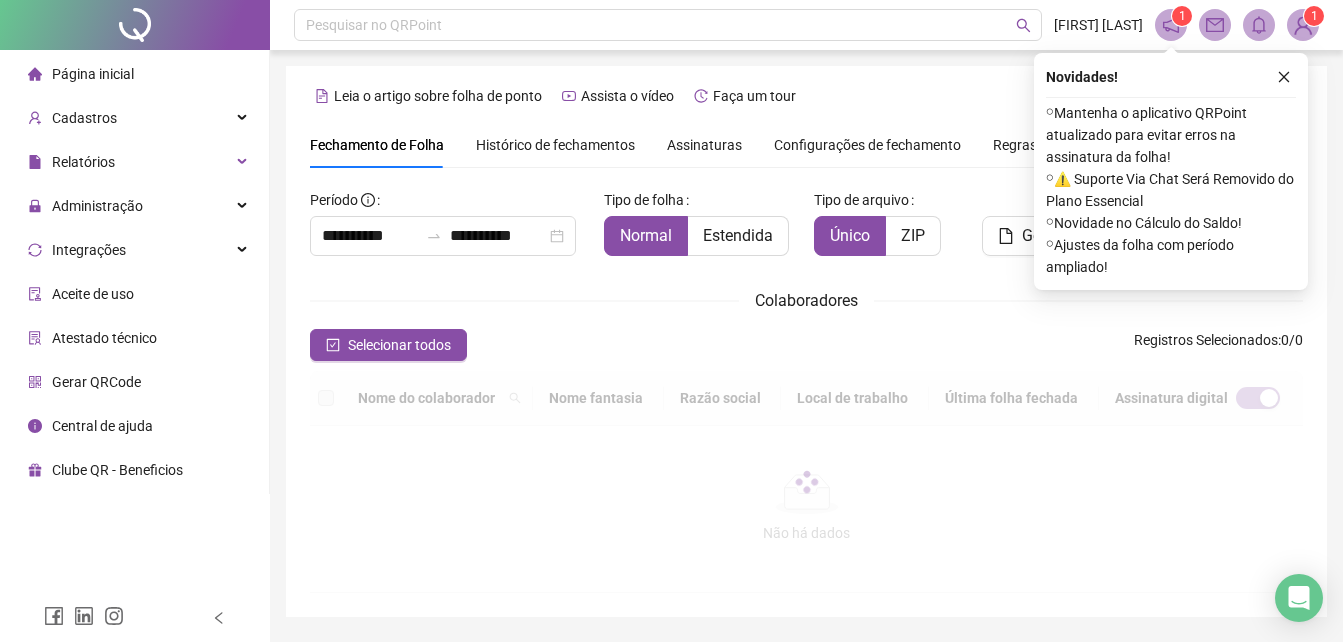 scroll, scrollTop: 89, scrollLeft: 0, axis: vertical 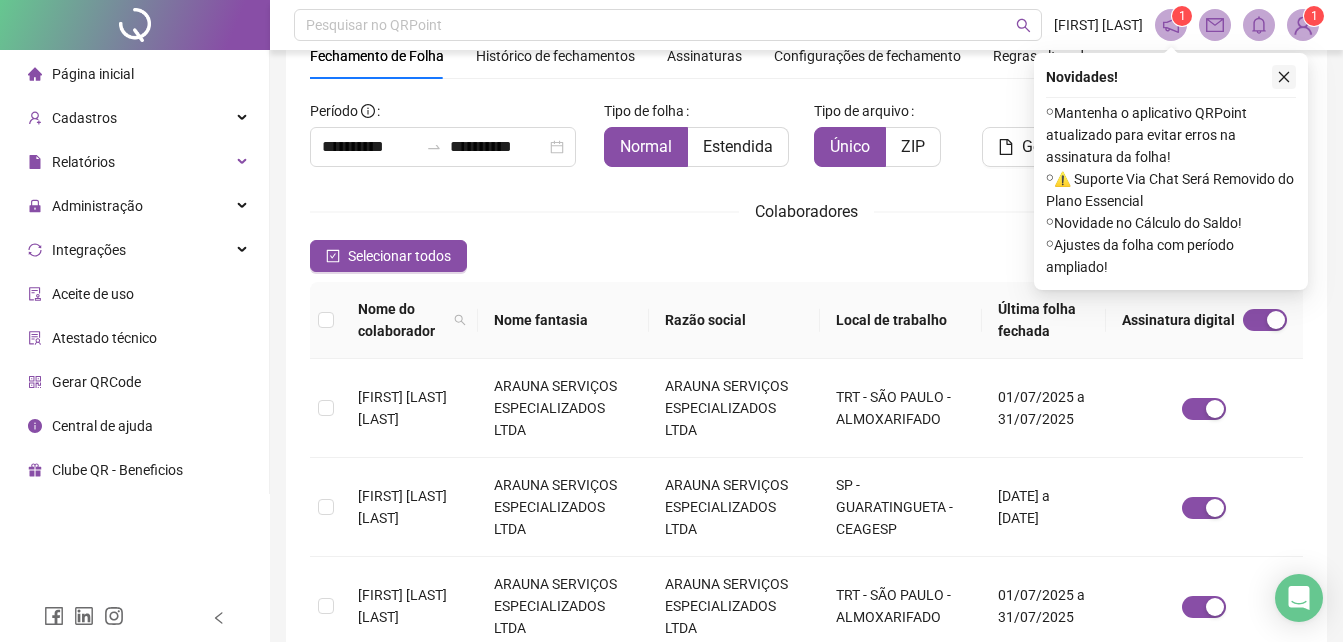 click 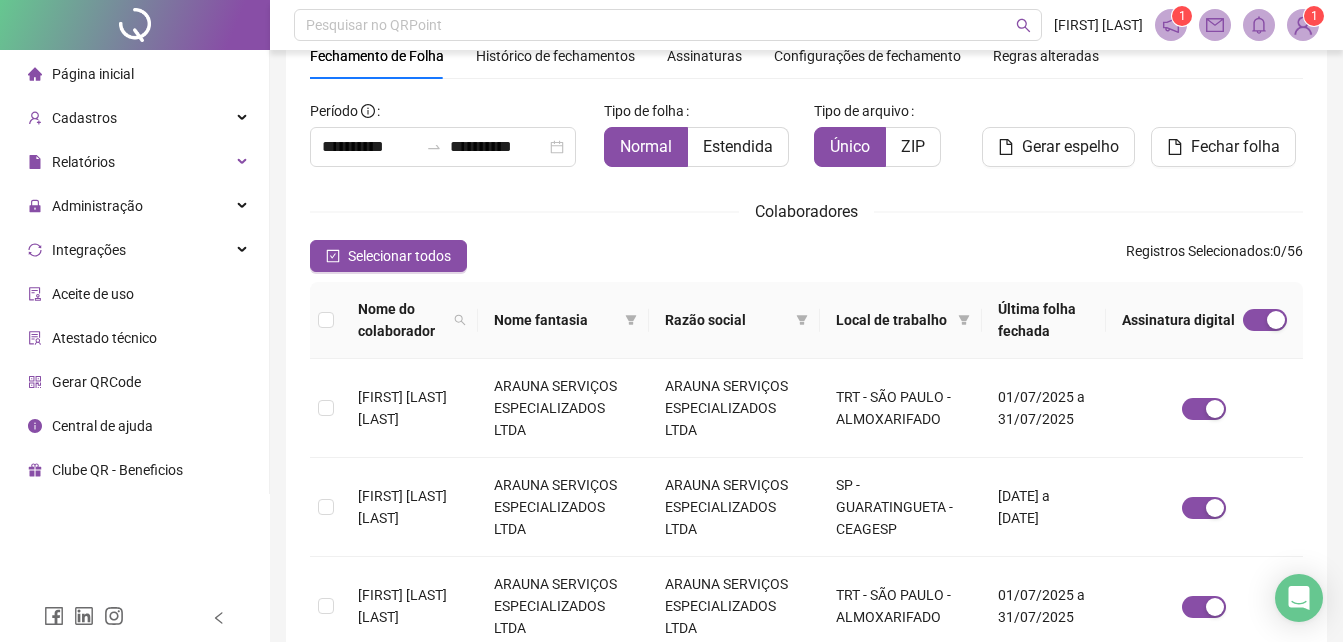 click on "Assinaturas" at bounding box center (704, 56) 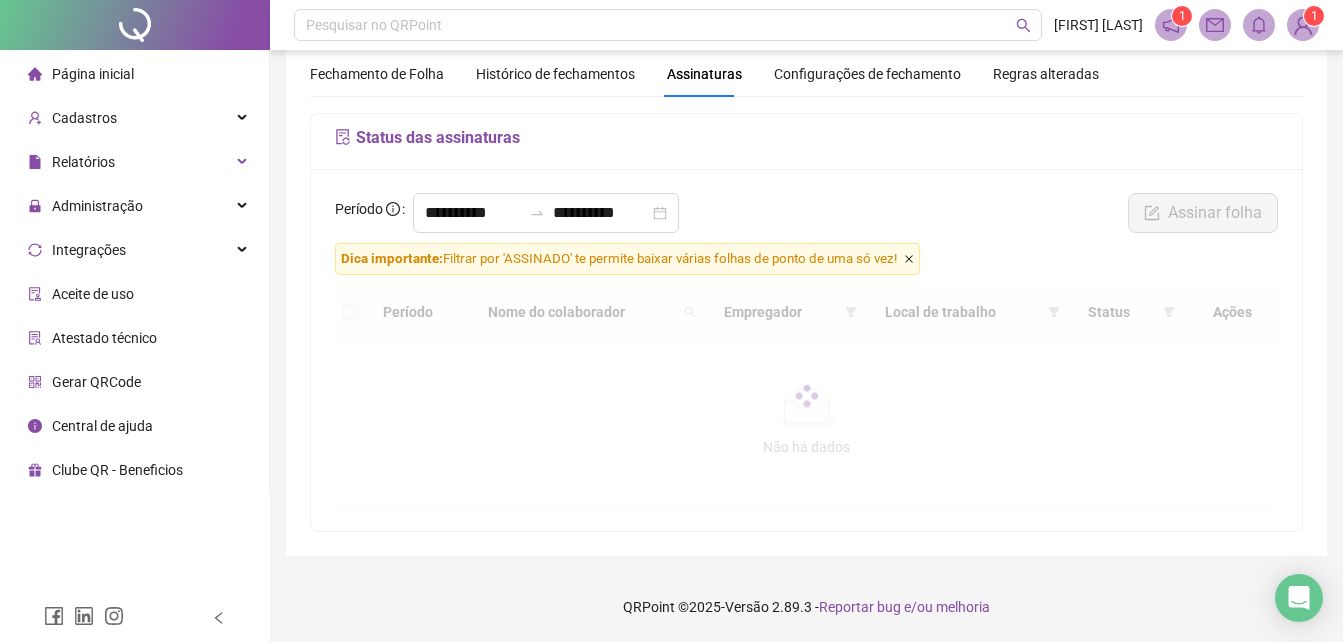 click 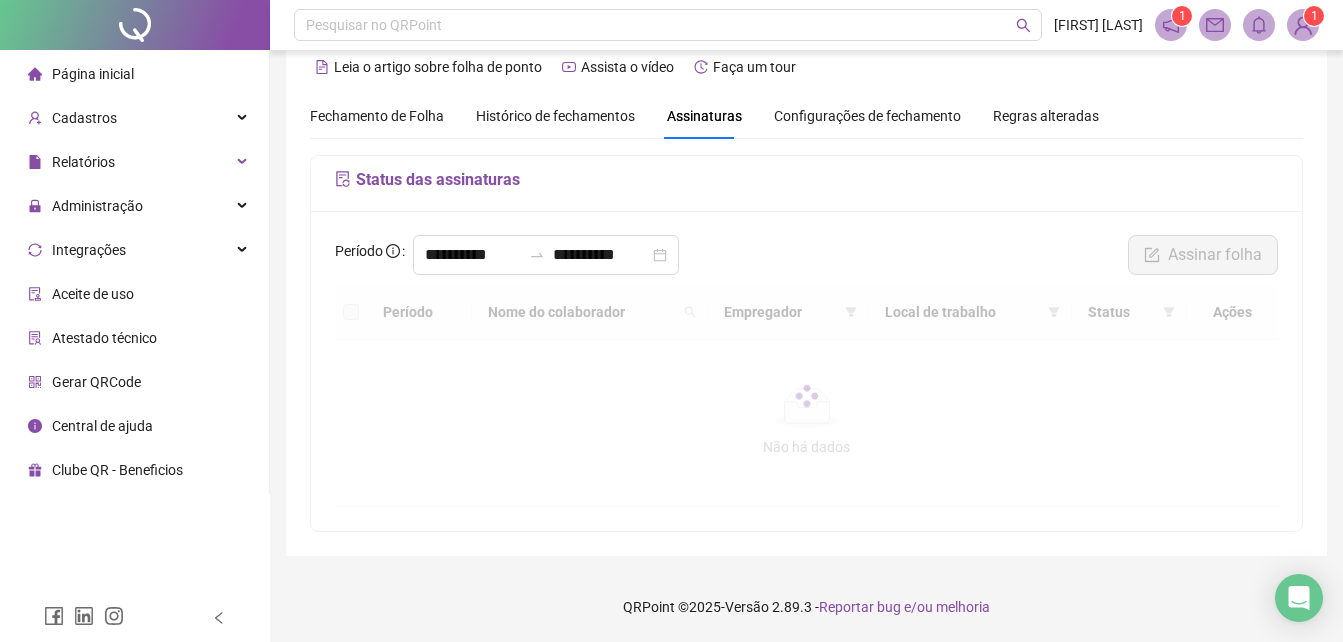 scroll, scrollTop: 29, scrollLeft: 0, axis: vertical 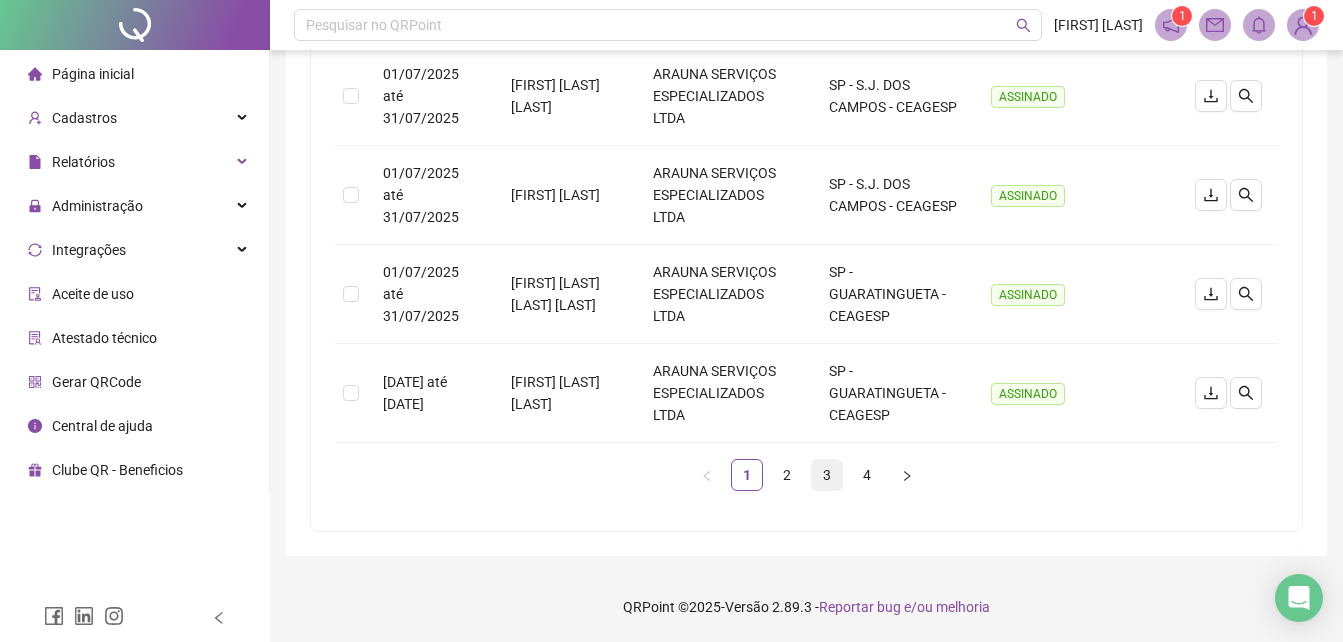 click on "3" at bounding box center [827, 475] 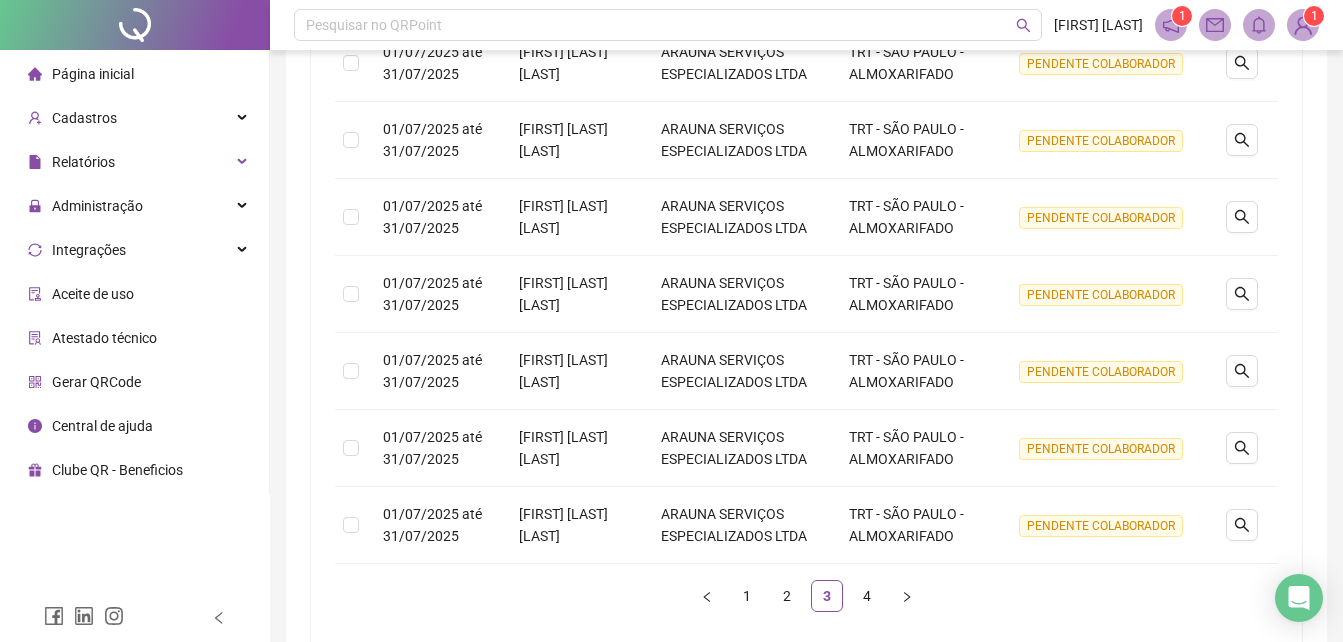 scroll, scrollTop: 718, scrollLeft: 0, axis: vertical 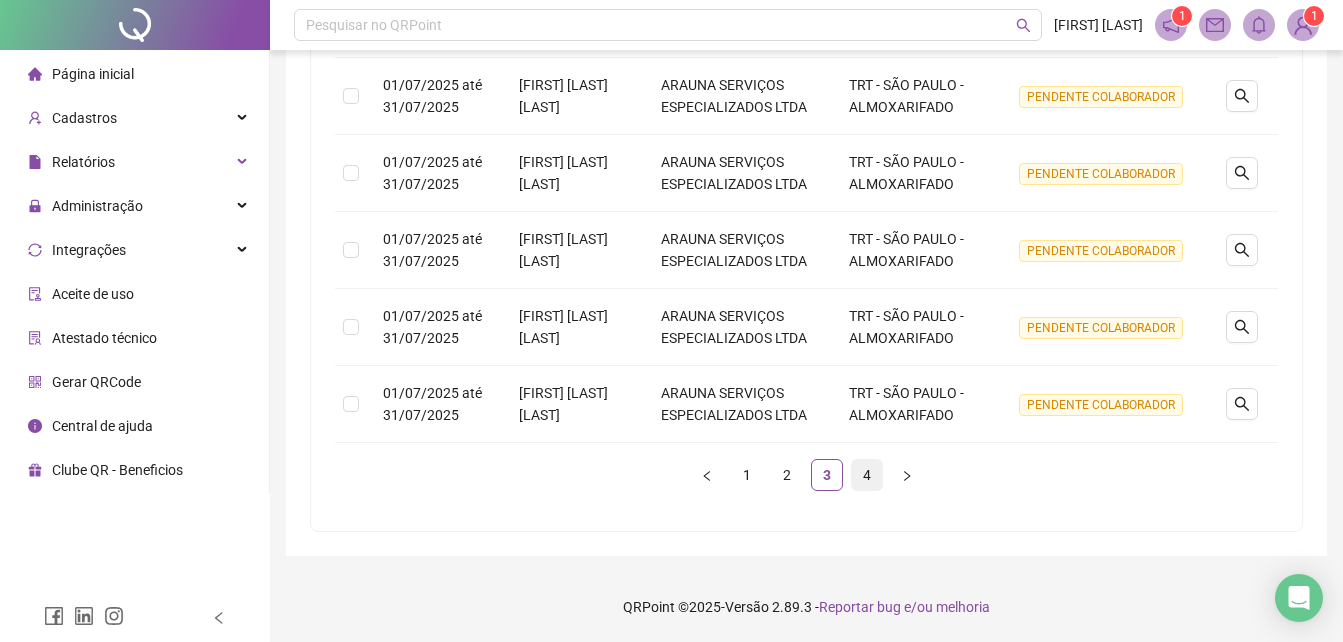 click on "4" at bounding box center (867, 475) 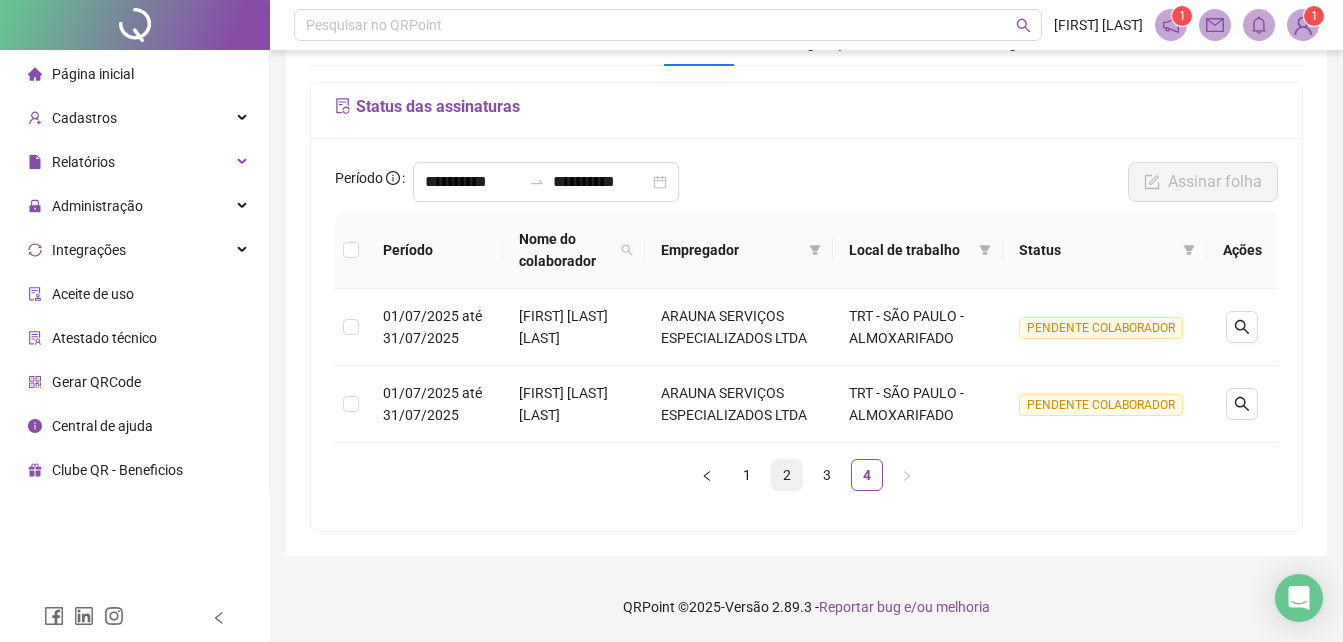 click on "2" at bounding box center (787, 475) 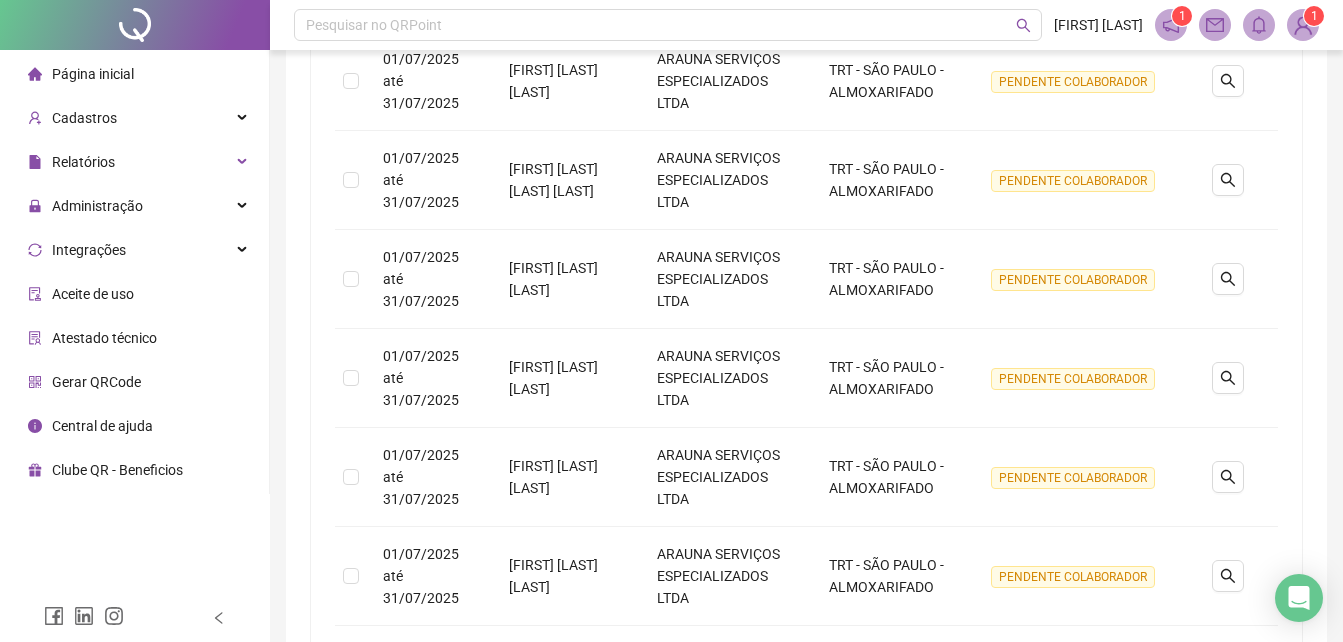 scroll, scrollTop: 719, scrollLeft: 0, axis: vertical 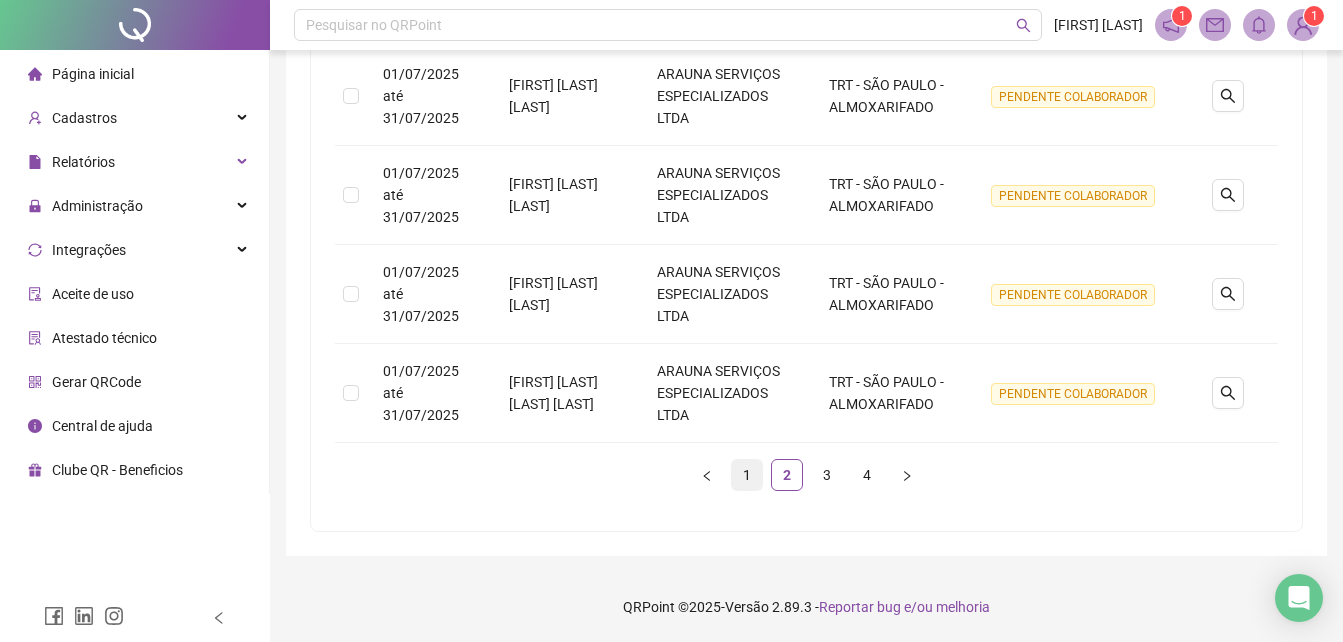 click on "1" at bounding box center [747, 475] 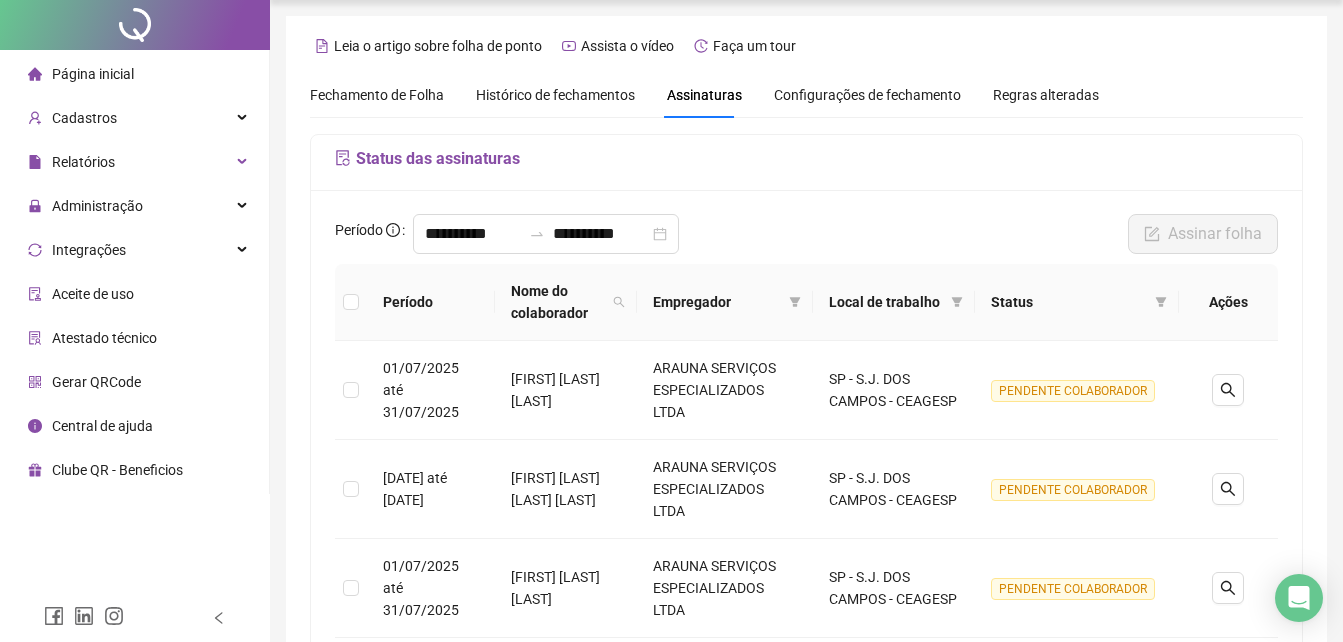 scroll, scrollTop: 0, scrollLeft: 0, axis: both 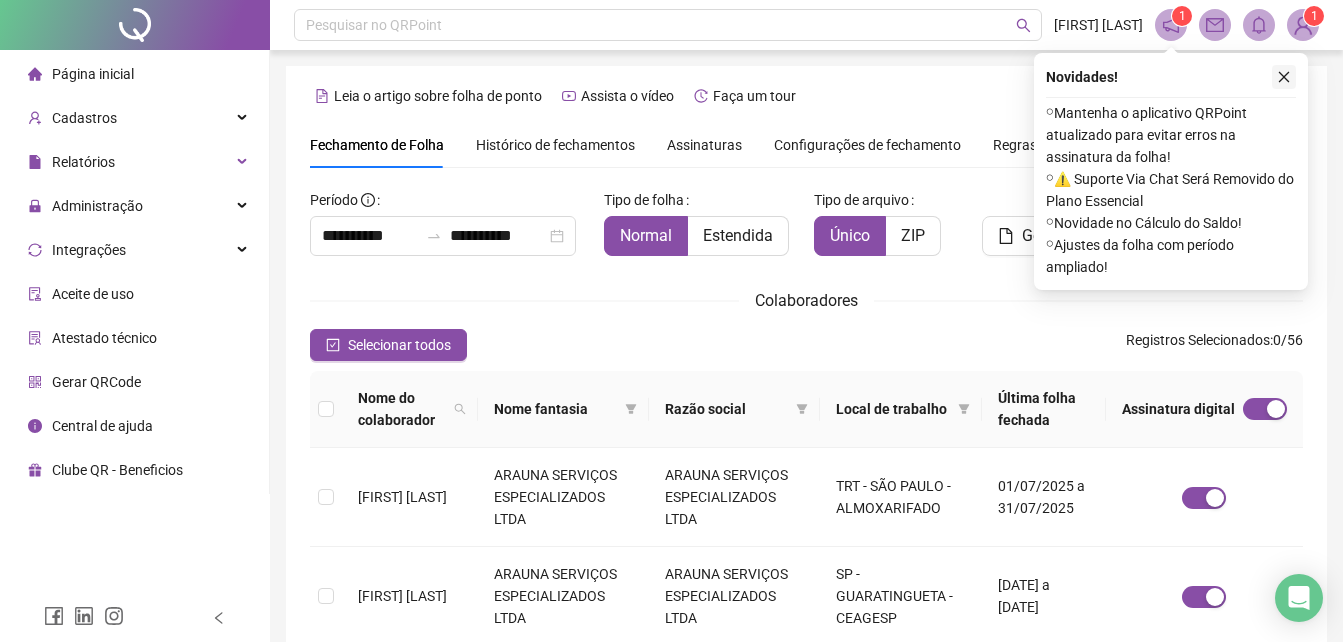 click 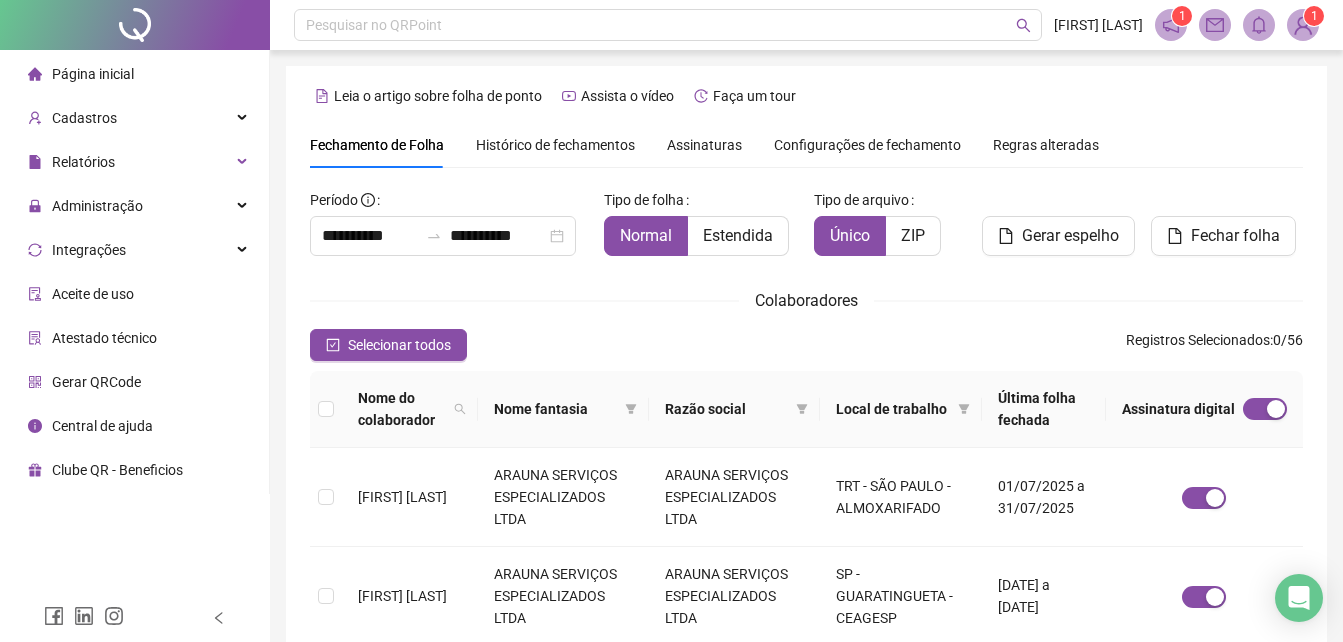 click on "Assinaturas" at bounding box center (704, 145) 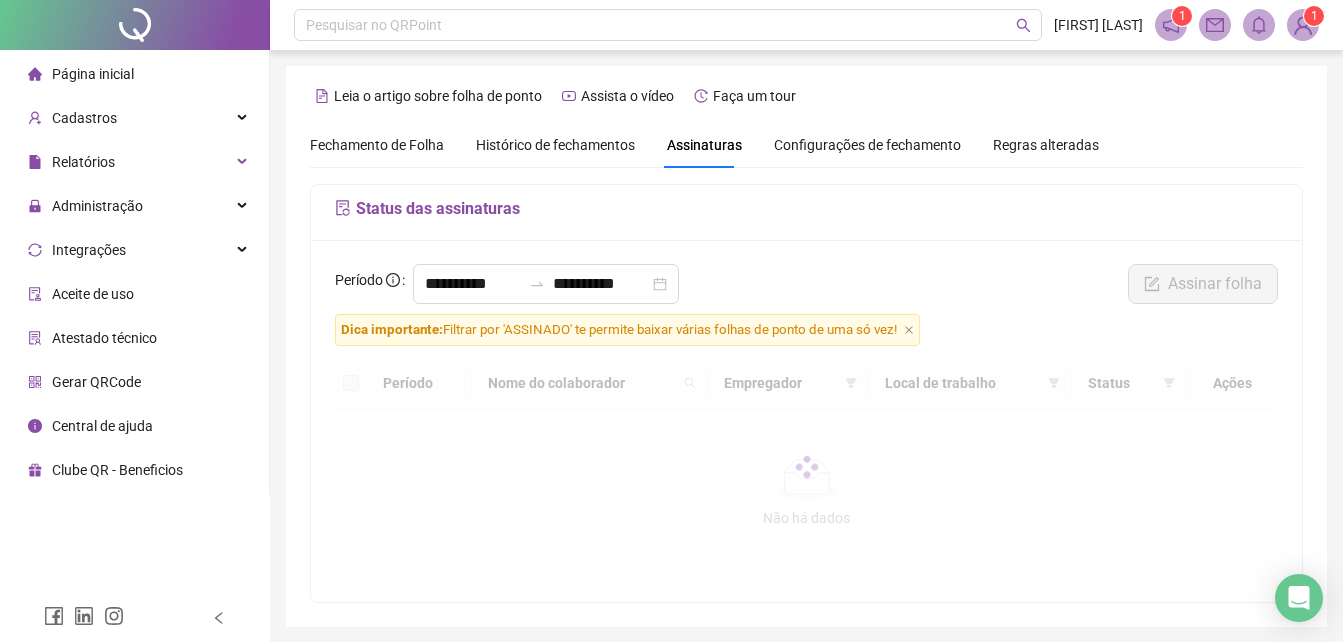 scroll, scrollTop: 71, scrollLeft: 0, axis: vertical 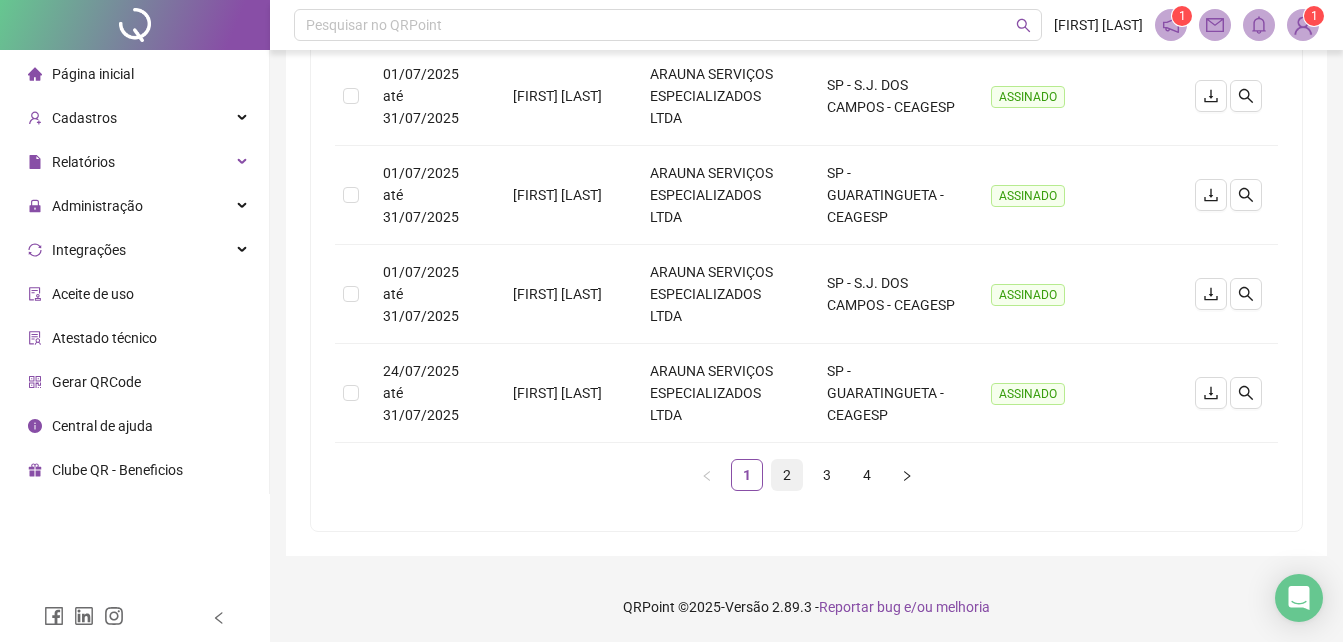 click on "2" at bounding box center [787, 475] 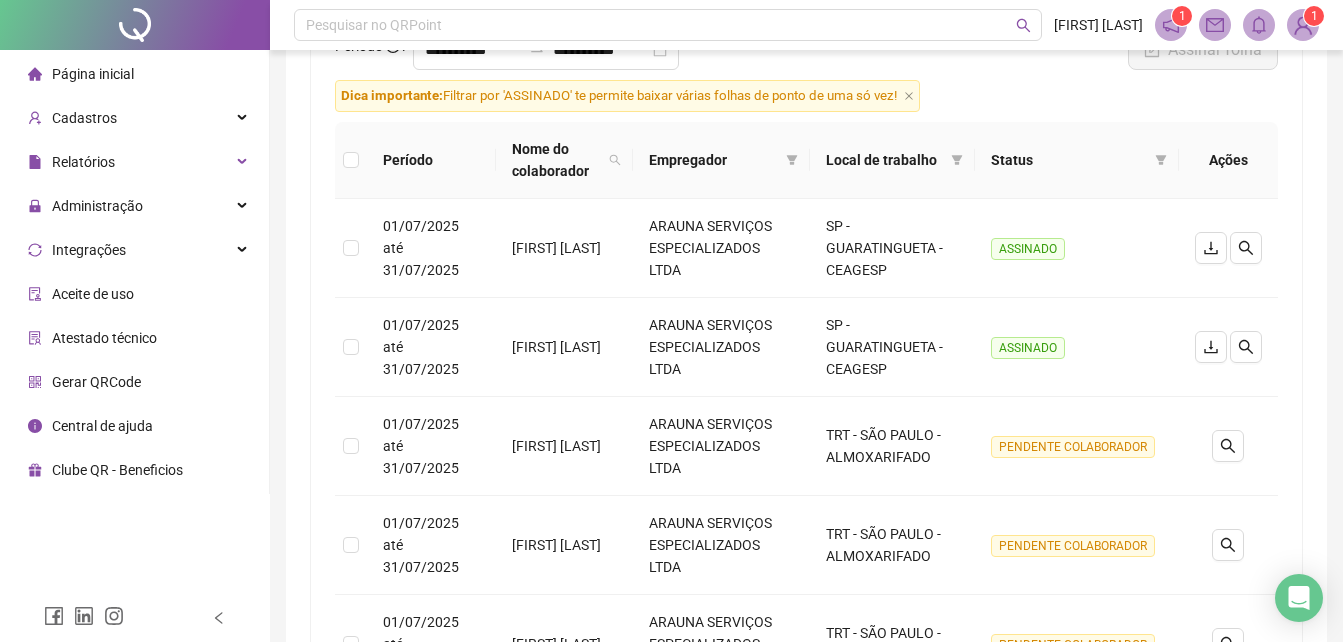 scroll, scrollTop: 229, scrollLeft: 0, axis: vertical 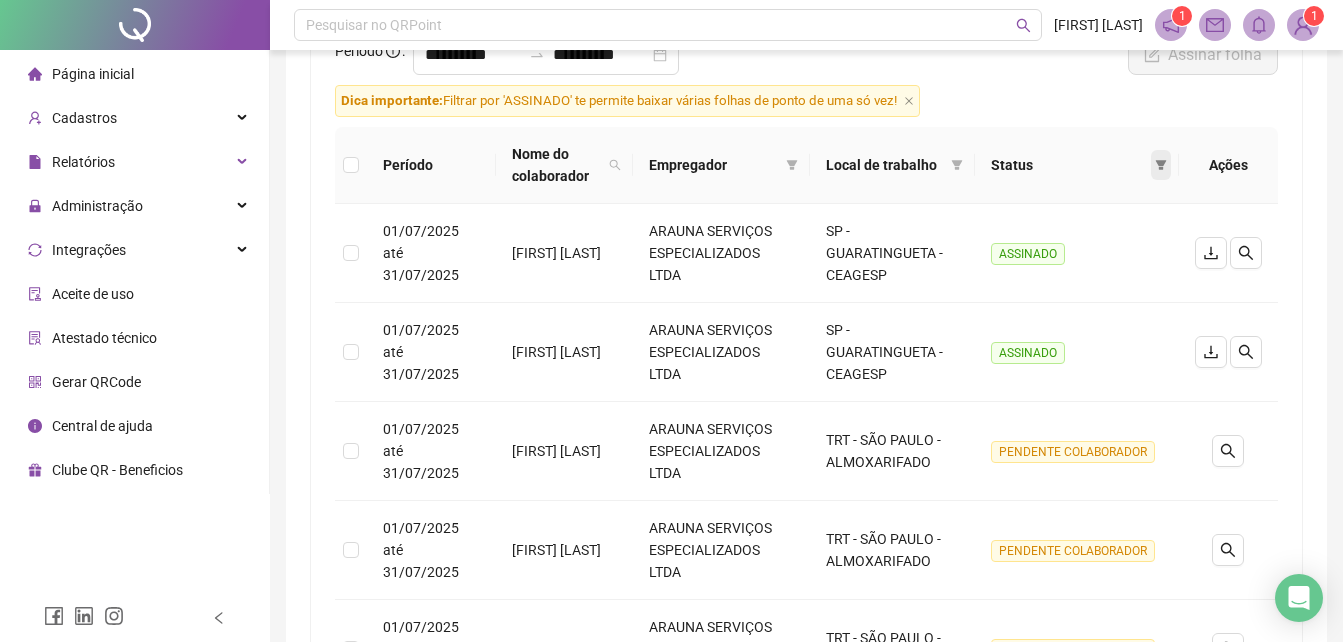 click at bounding box center (1161, 165) 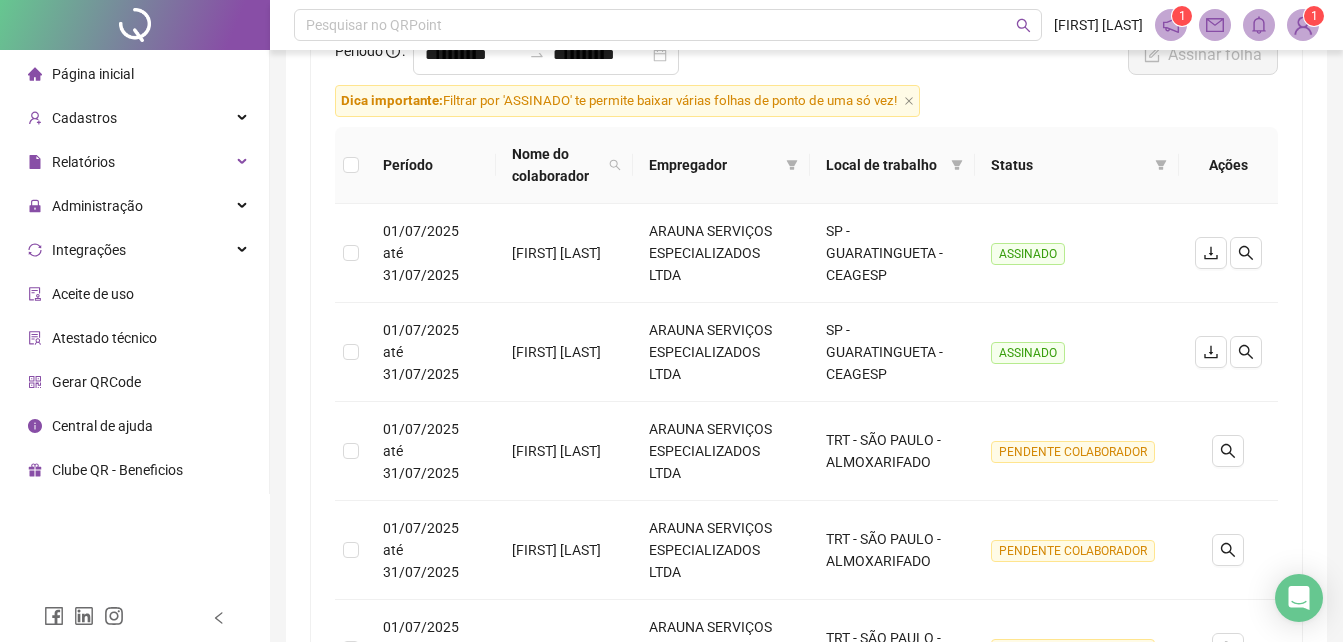 click on "Status" at bounding box center (1077, 165) 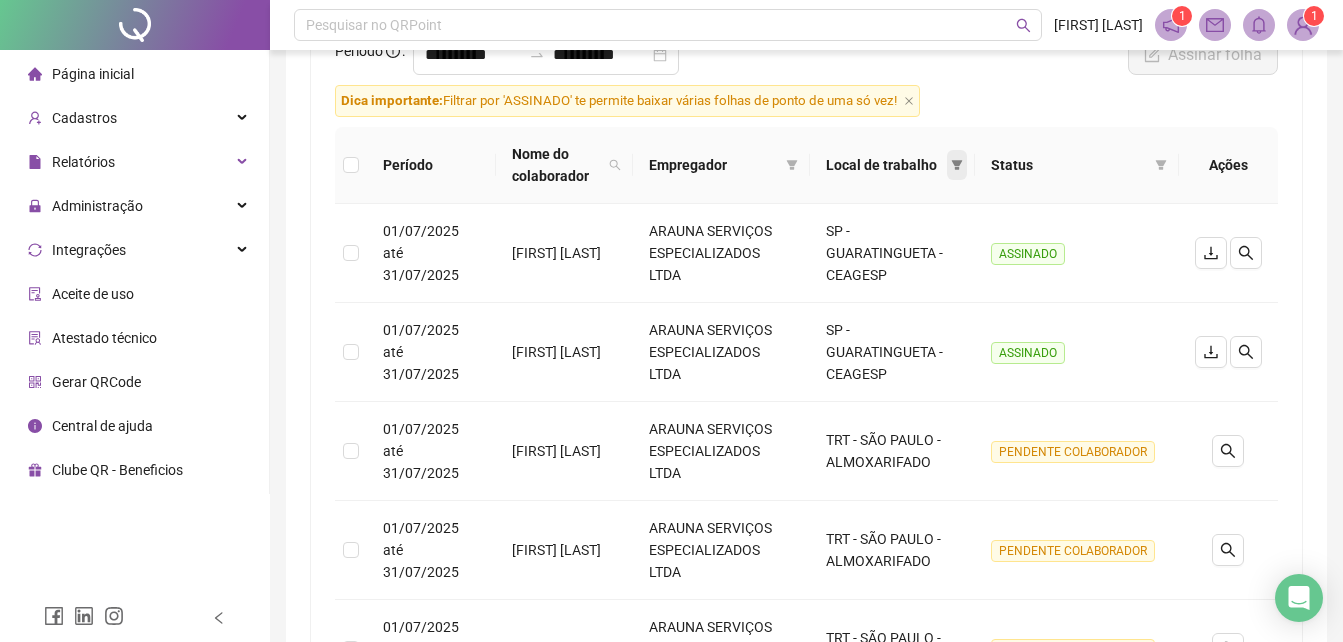 click at bounding box center (957, 165) 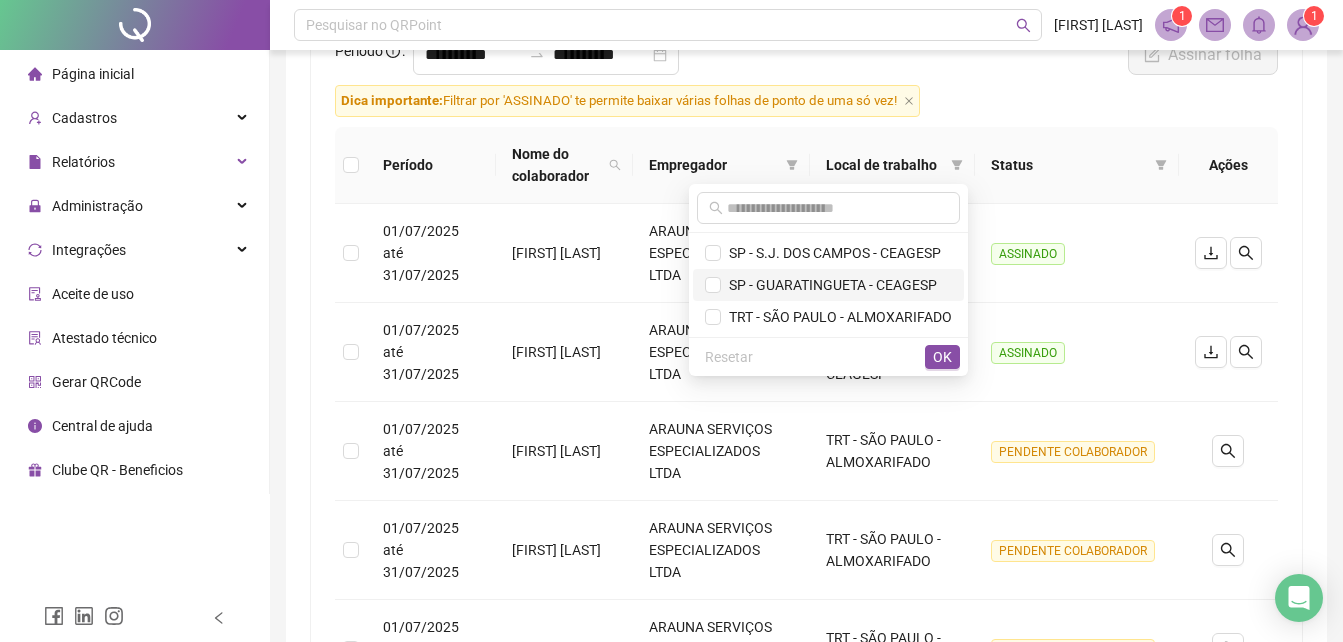 click on "SP - GUARATINGUETA - CEAGESP" at bounding box center (829, 285) 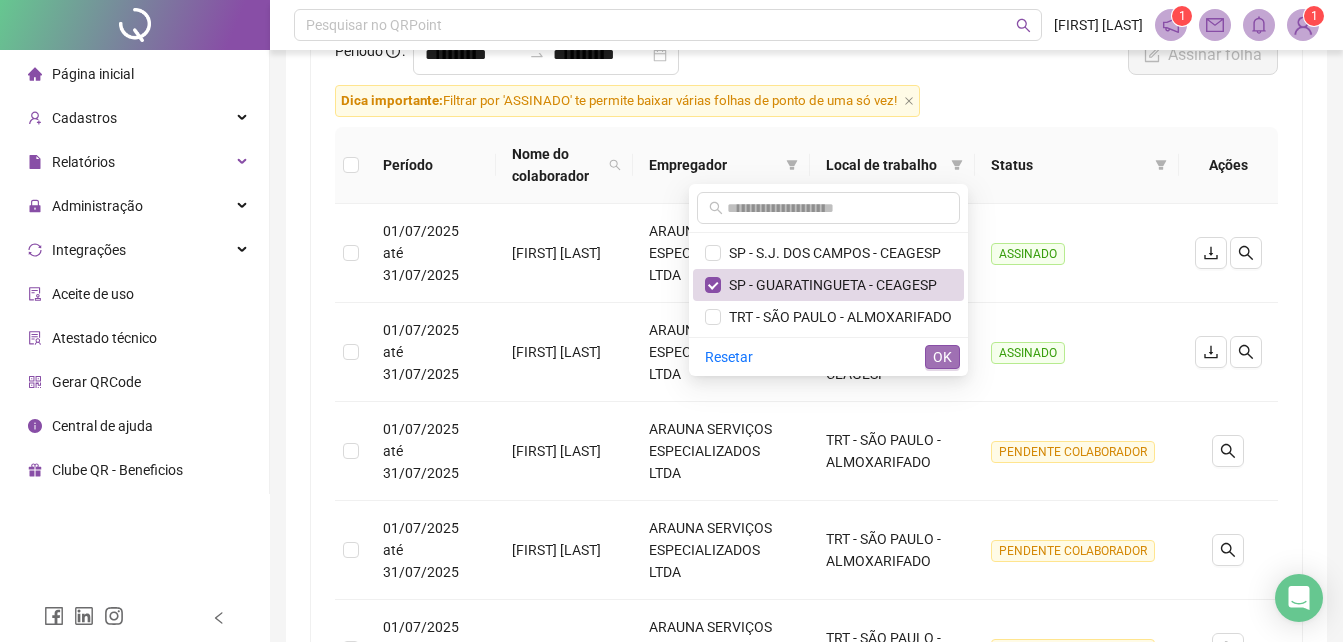 click on "OK" at bounding box center [942, 357] 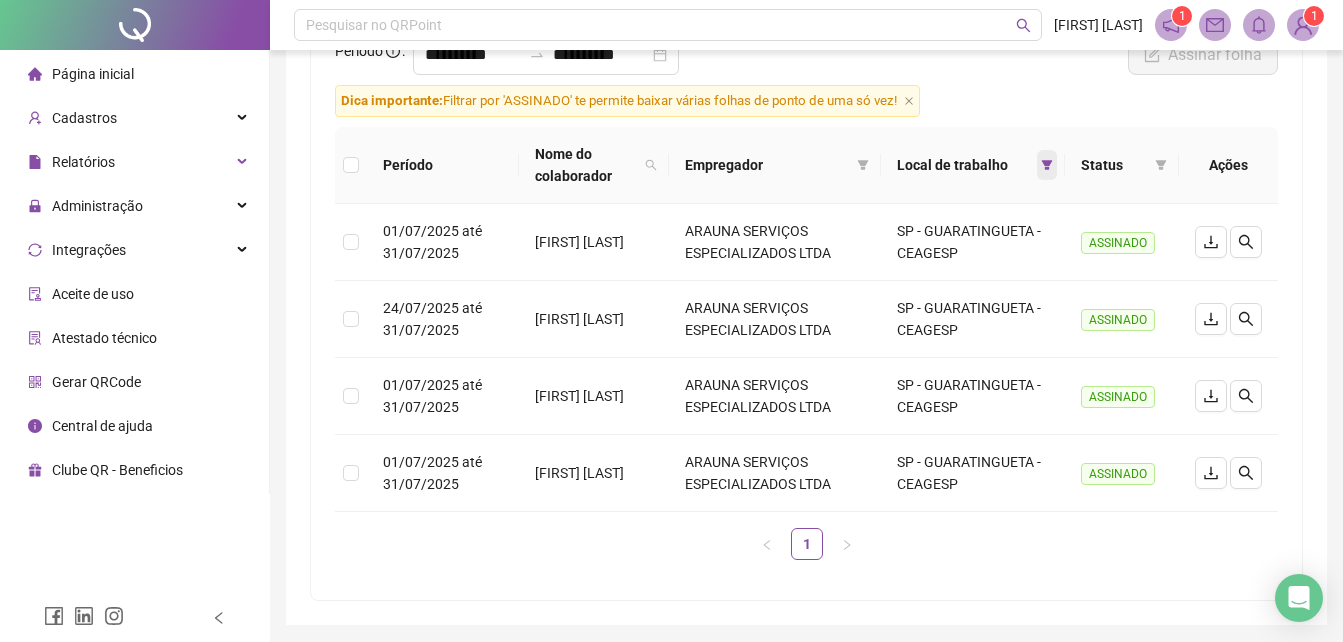 click 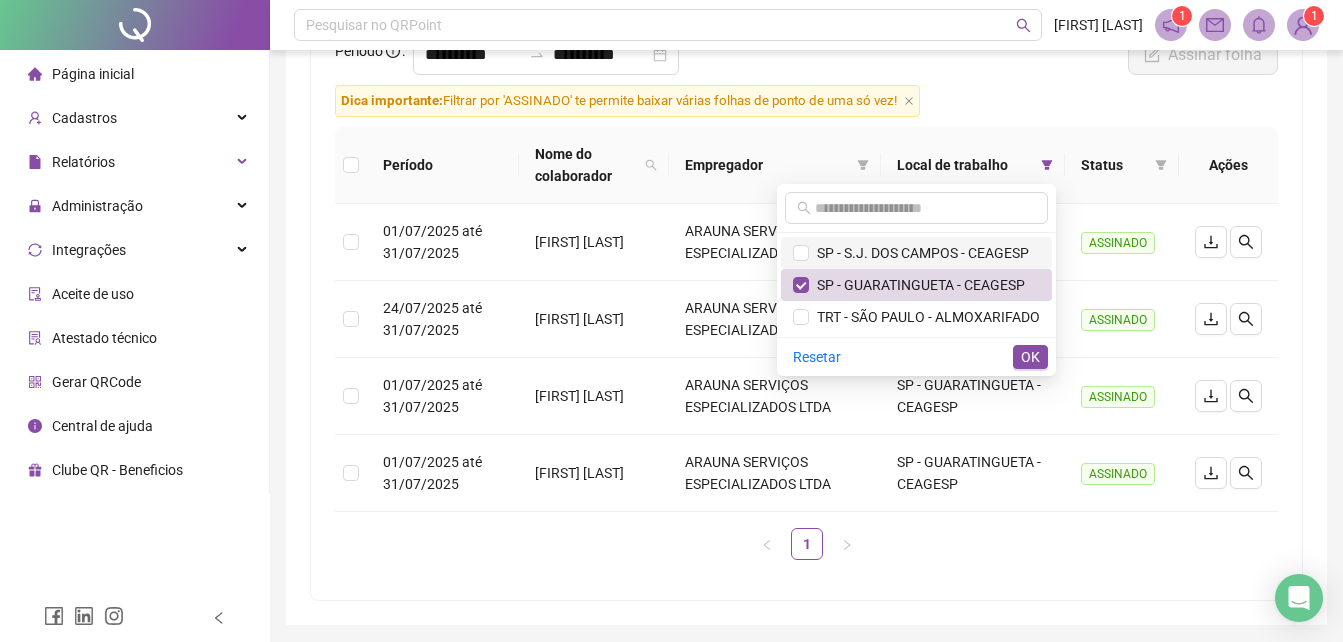 click on "SP - S.J. DOS CAMPOS - CEAGESP" at bounding box center [916, 253] 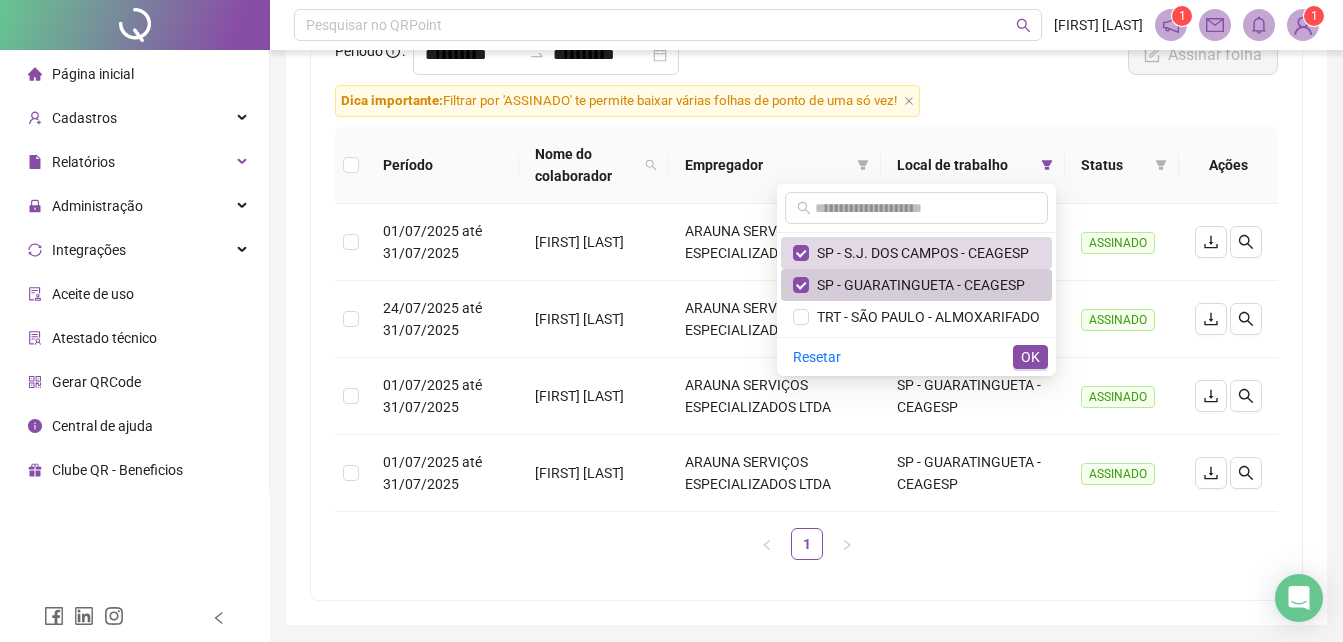 click on "SP - GUARATINGUETA - CEAGESP" at bounding box center (917, 285) 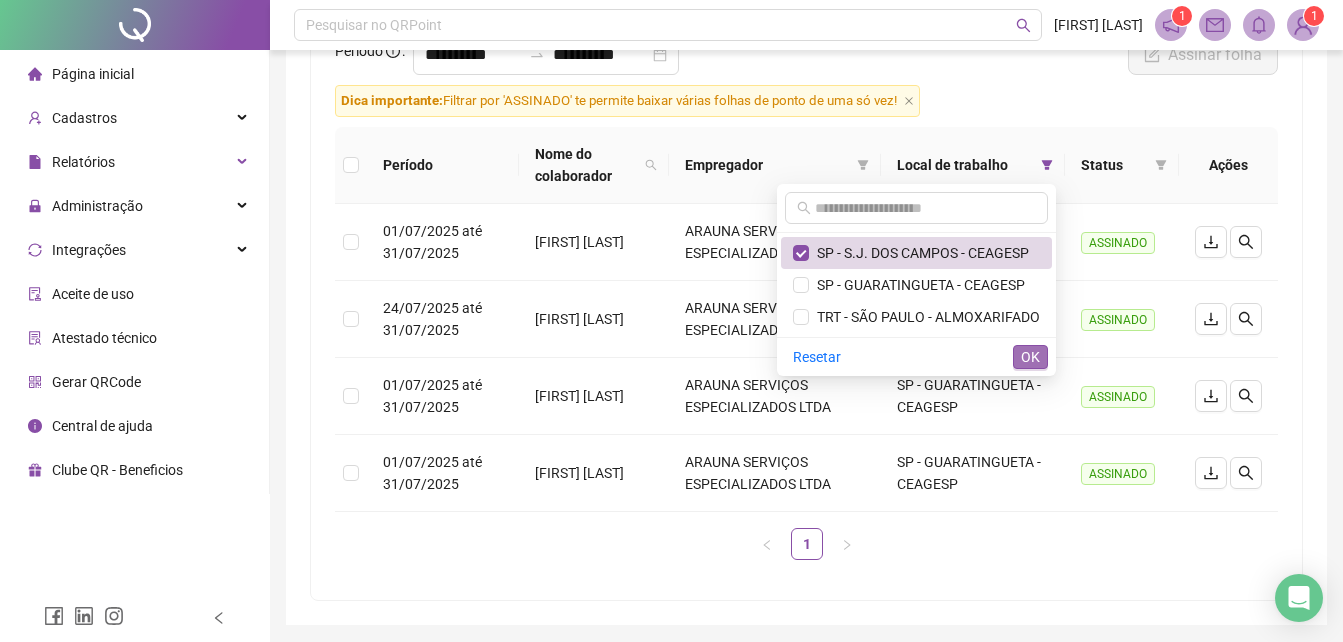 click on "OK" at bounding box center [1030, 357] 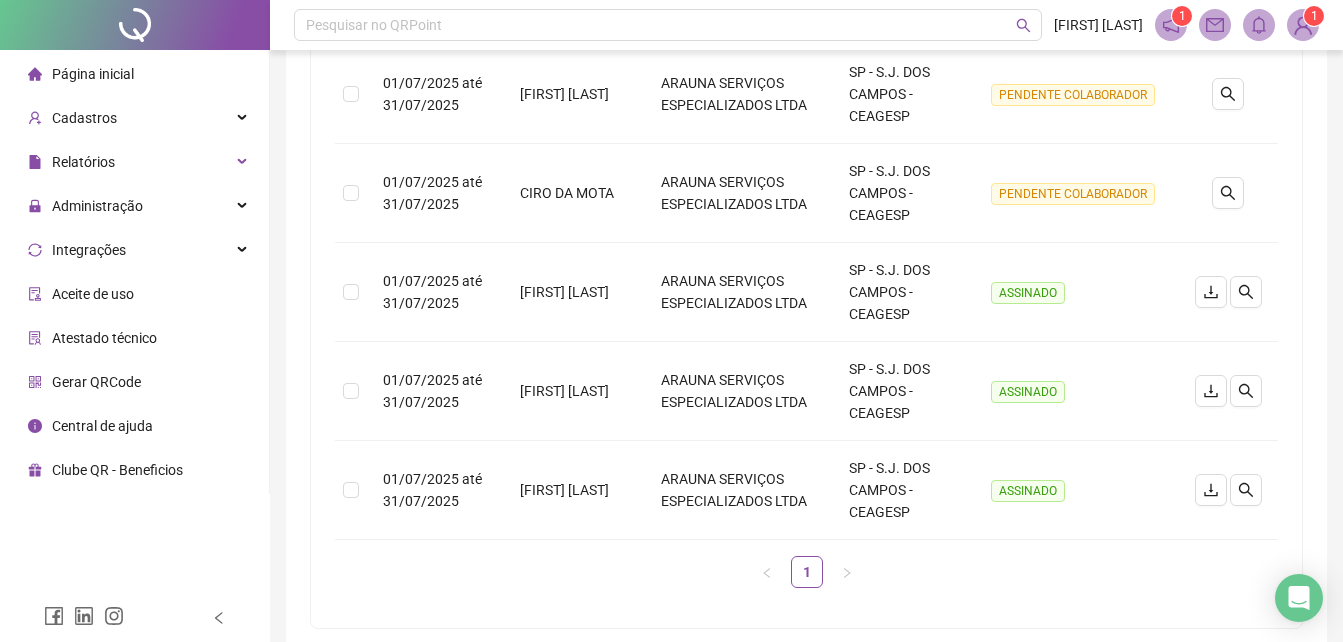 scroll, scrollTop: 717, scrollLeft: 0, axis: vertical 